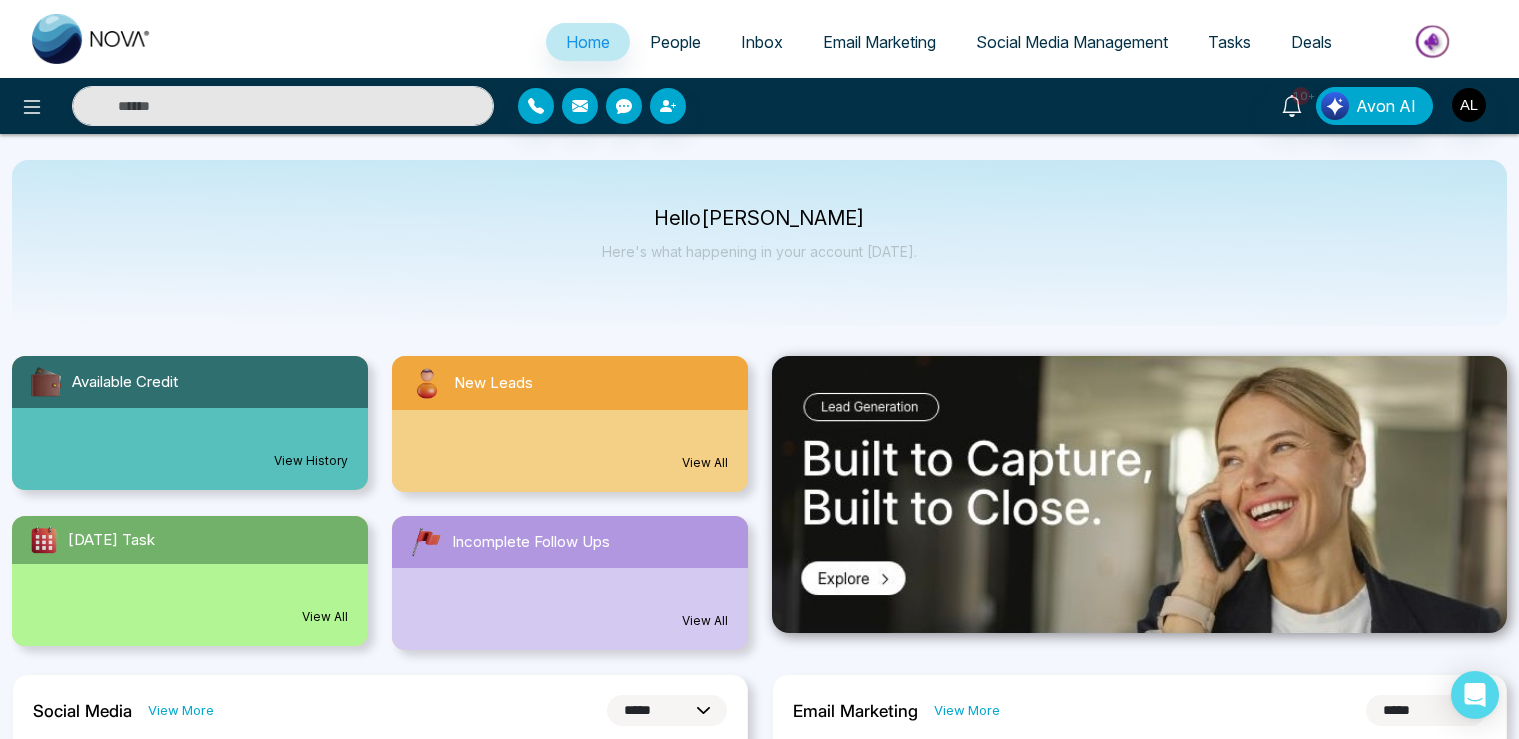 select on "*" 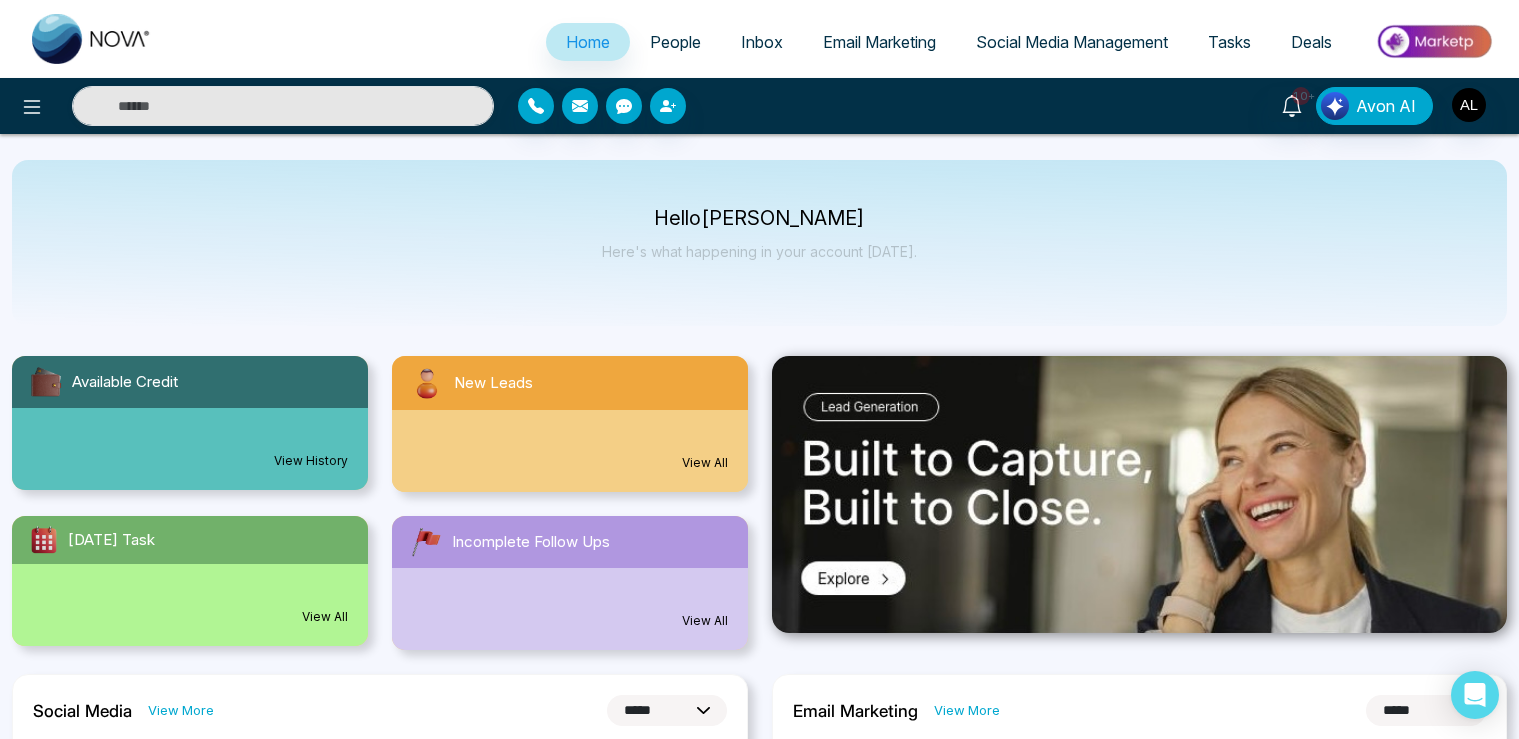 select on "*" 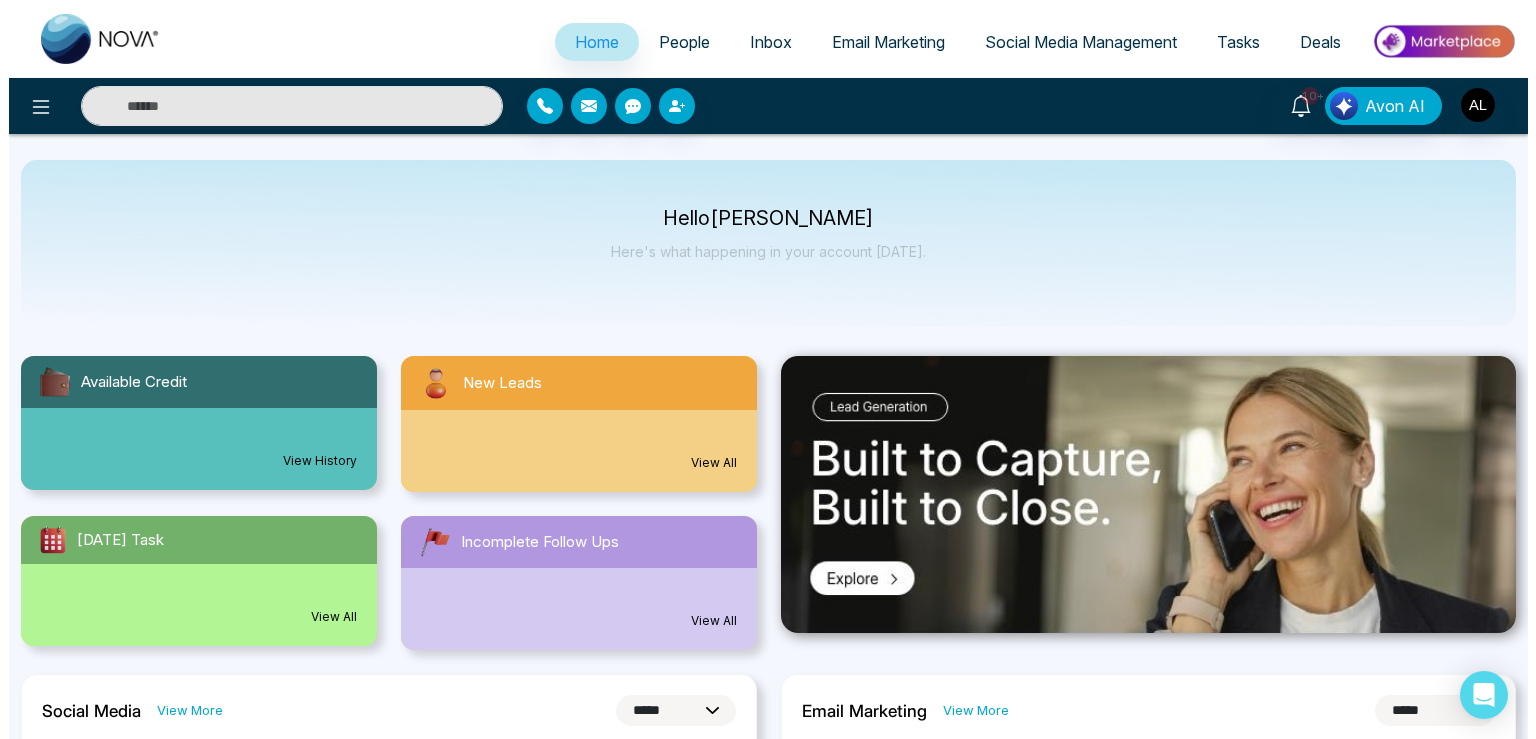 scroll, scrollTop: 0, scrollLeft: 0, axis: both 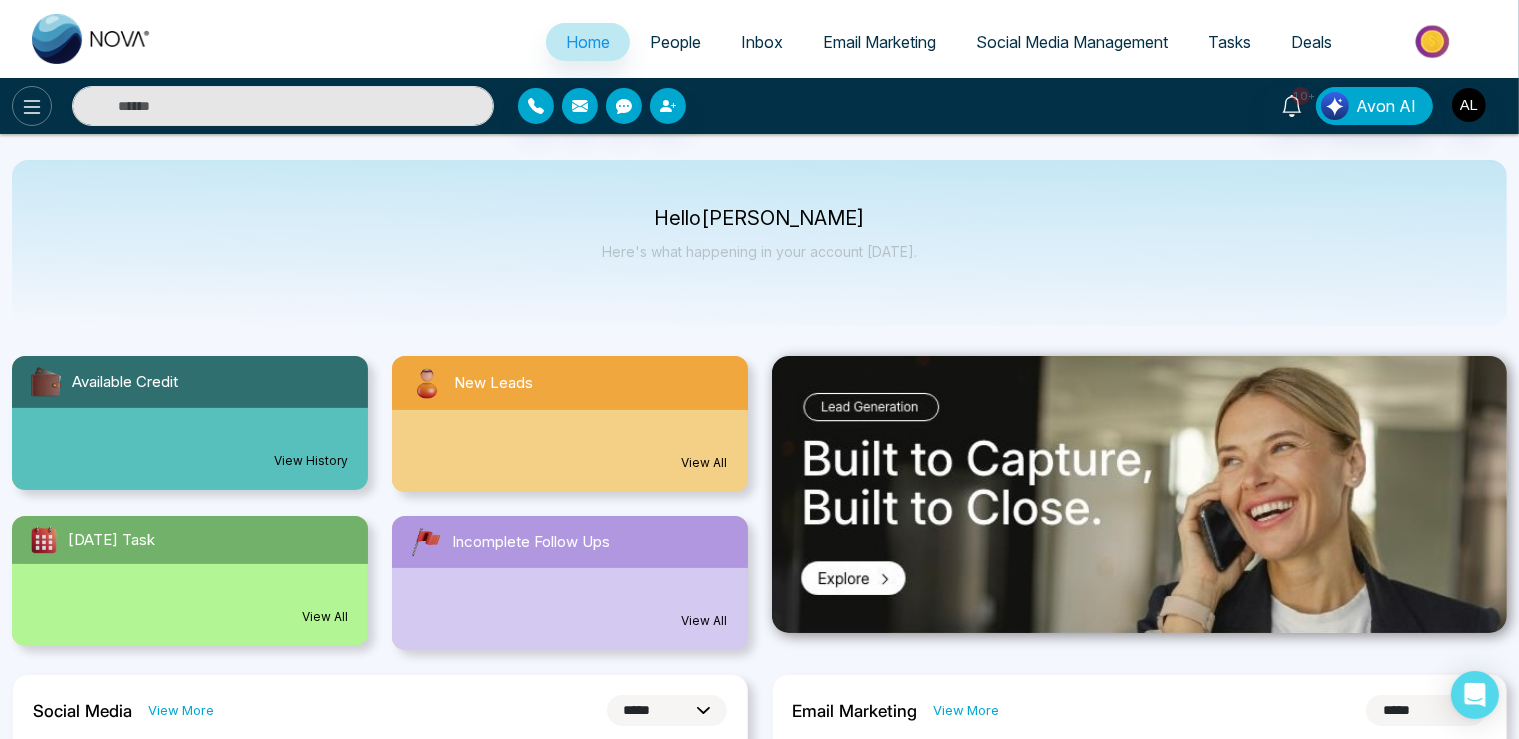 click at bounding box center [32, 106] 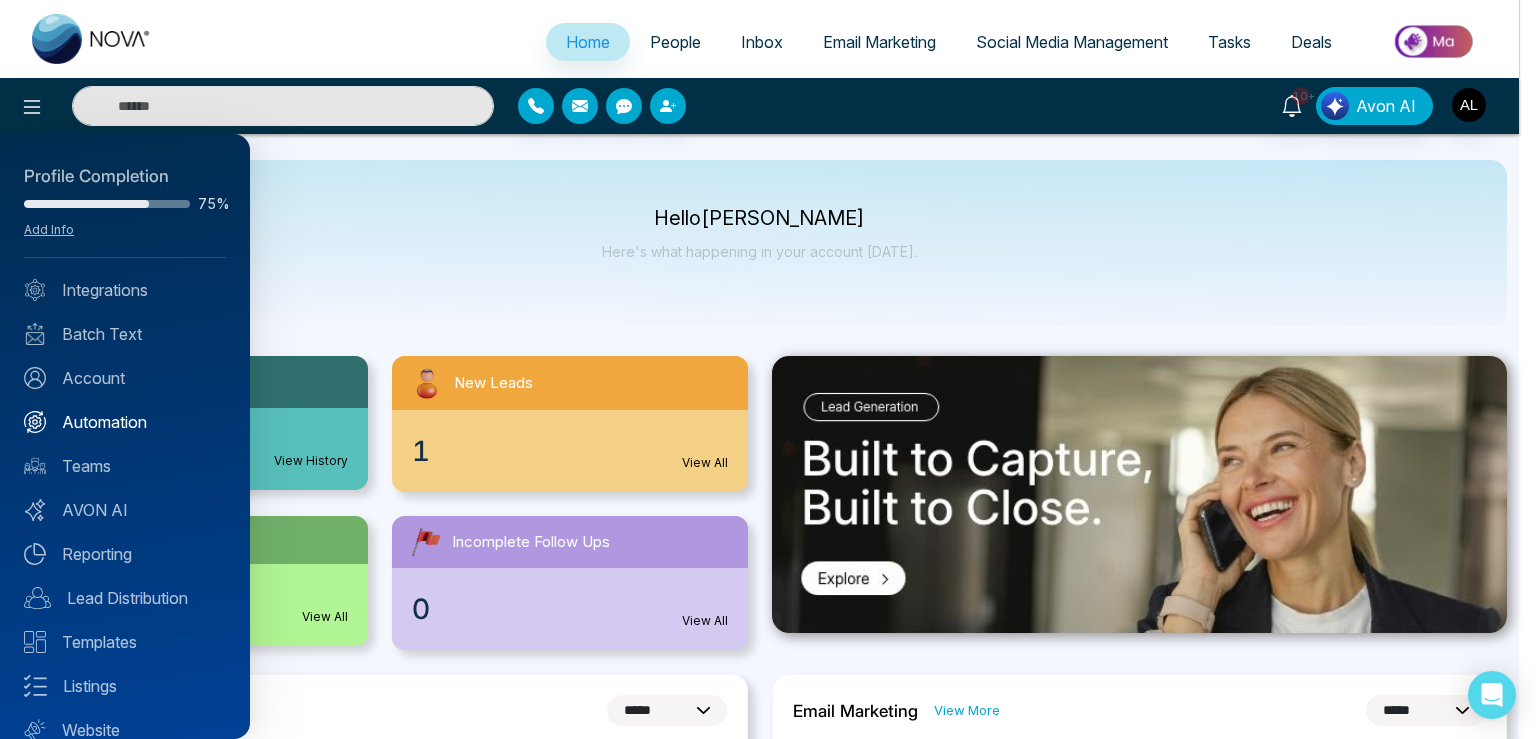 click on "Automation" at bounding box center (125, 422) 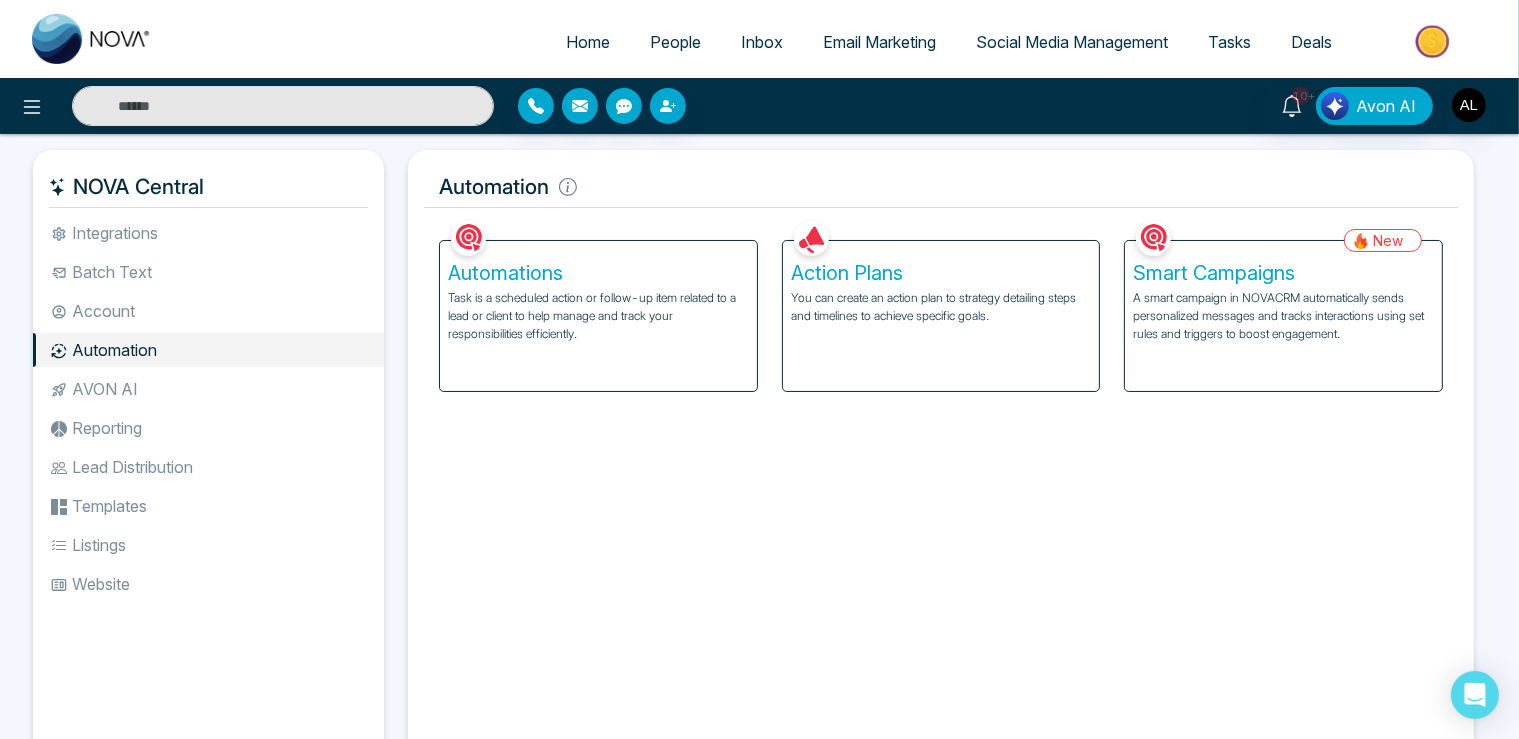 click on "Account" at bounding box center [208, 311] 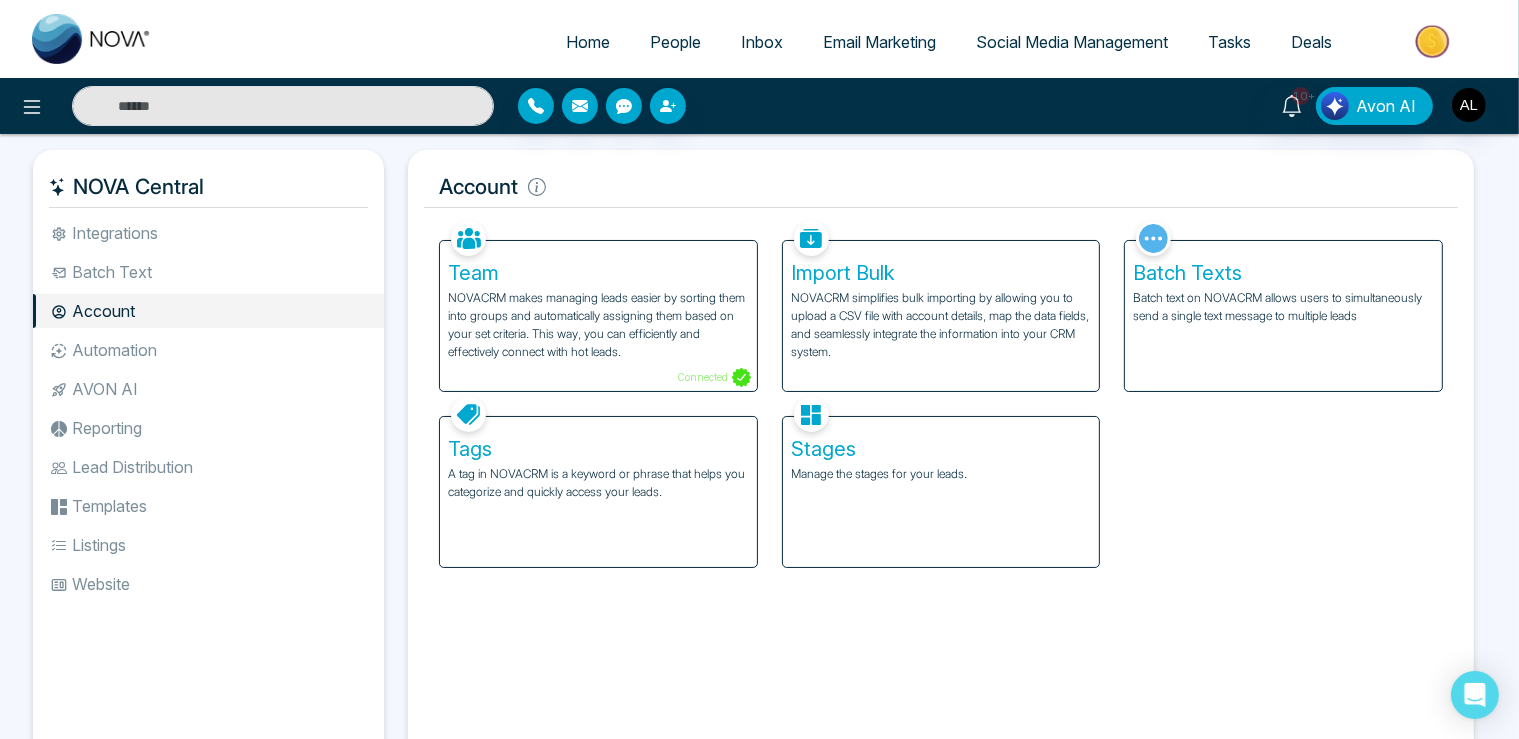 click on "NOVACRM makes managing leads easier by sorting them into groups and automatically assigning them based on your set criteria. This way, you can efficiently and effectively connect with hot leads." at bounding box center (598, 325) 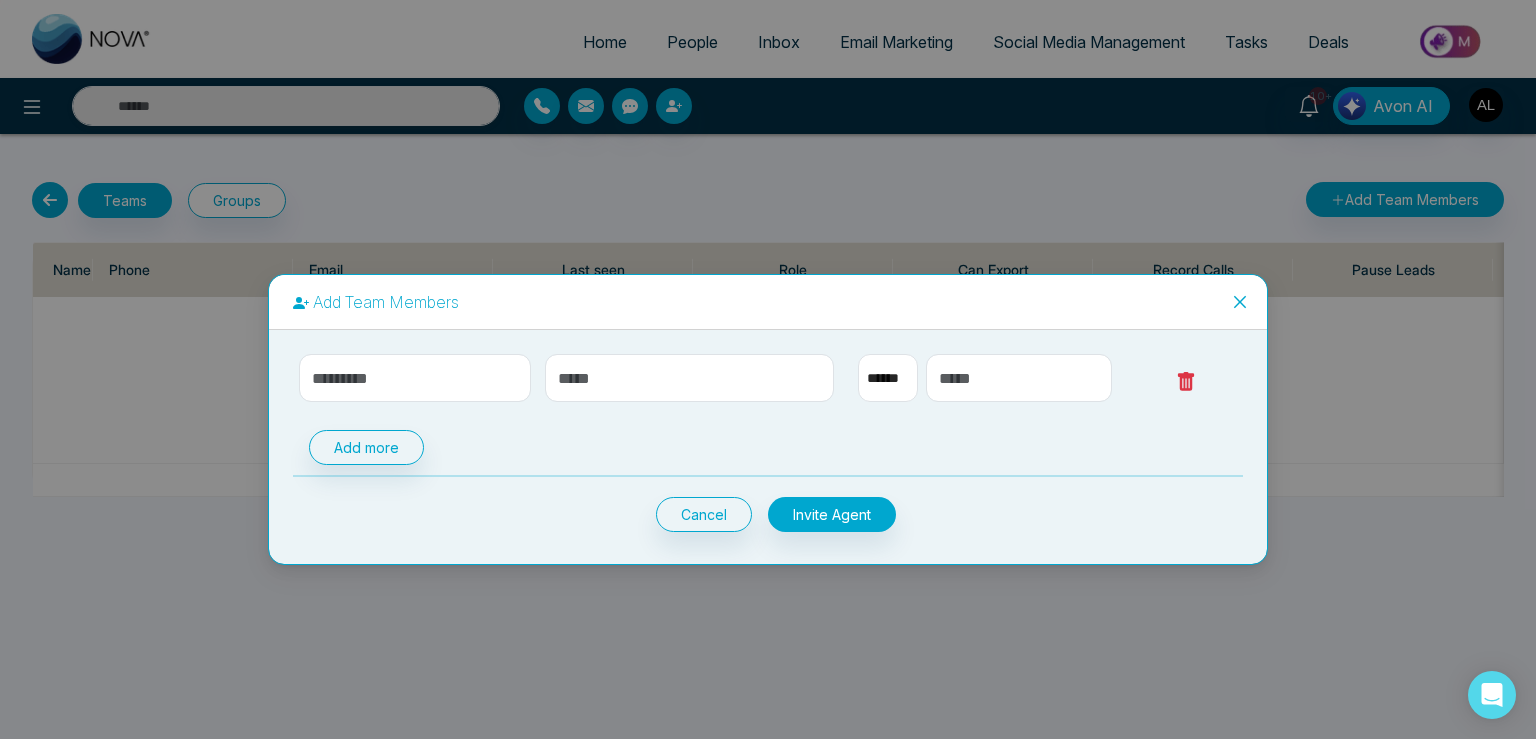 select on "**" 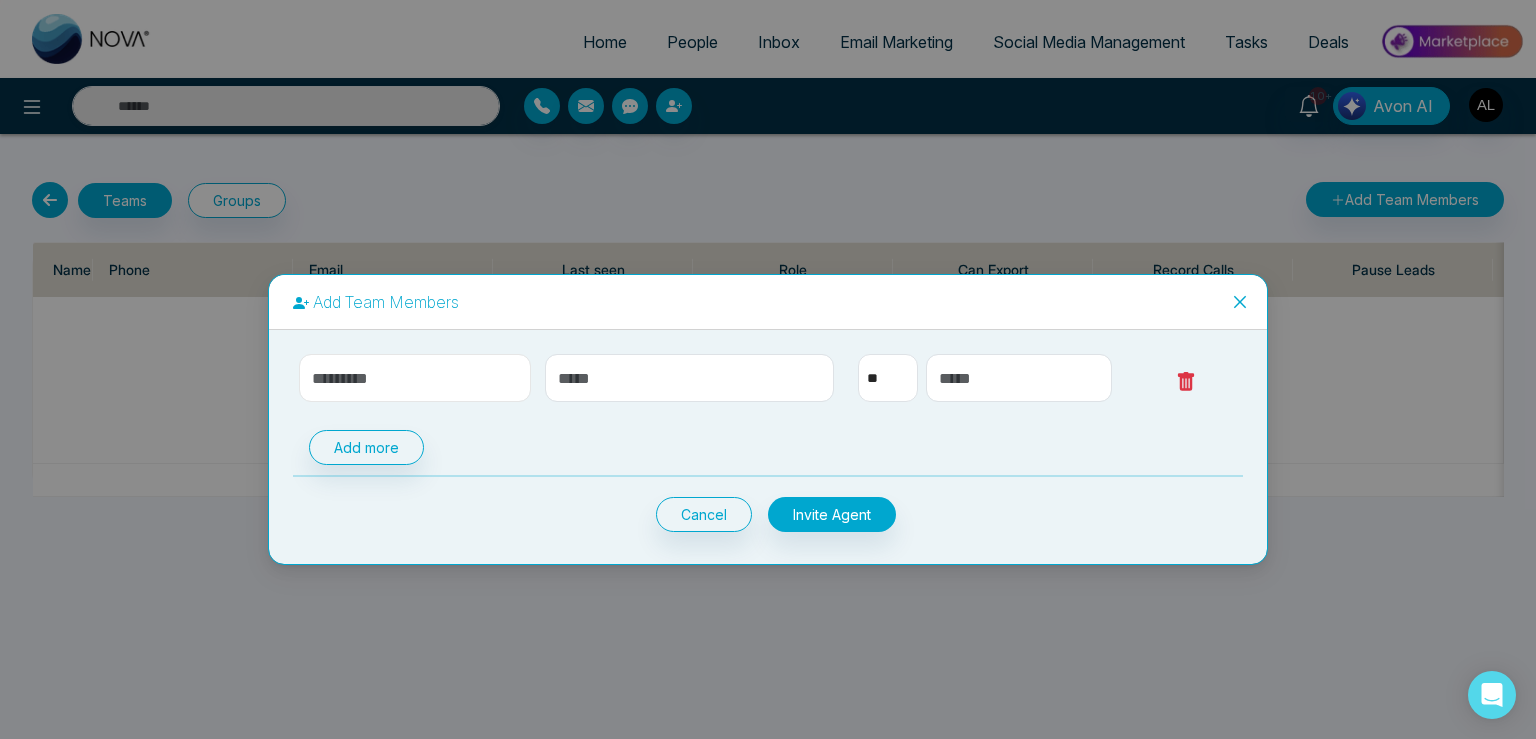 click at bounding box center [415, 378] 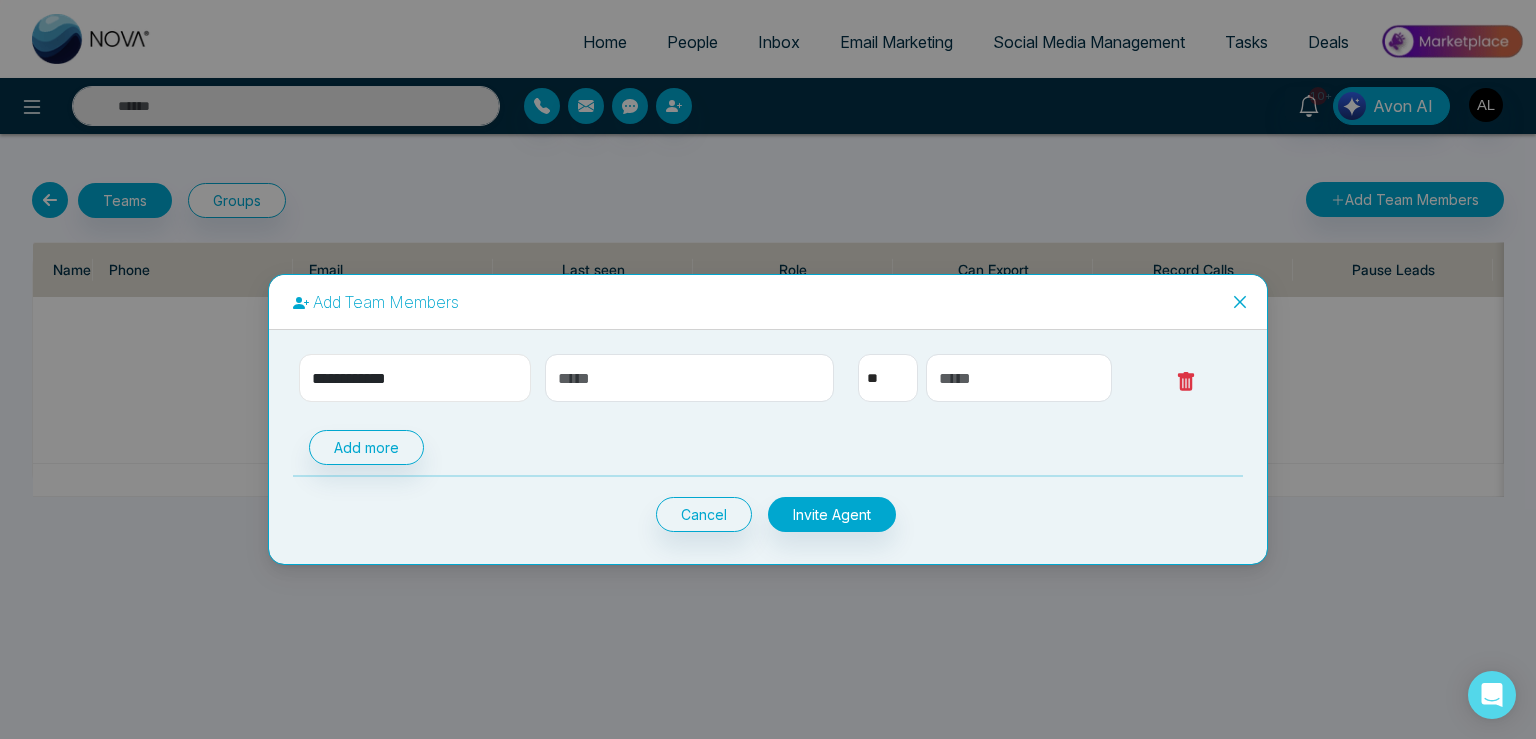 type on "**********" 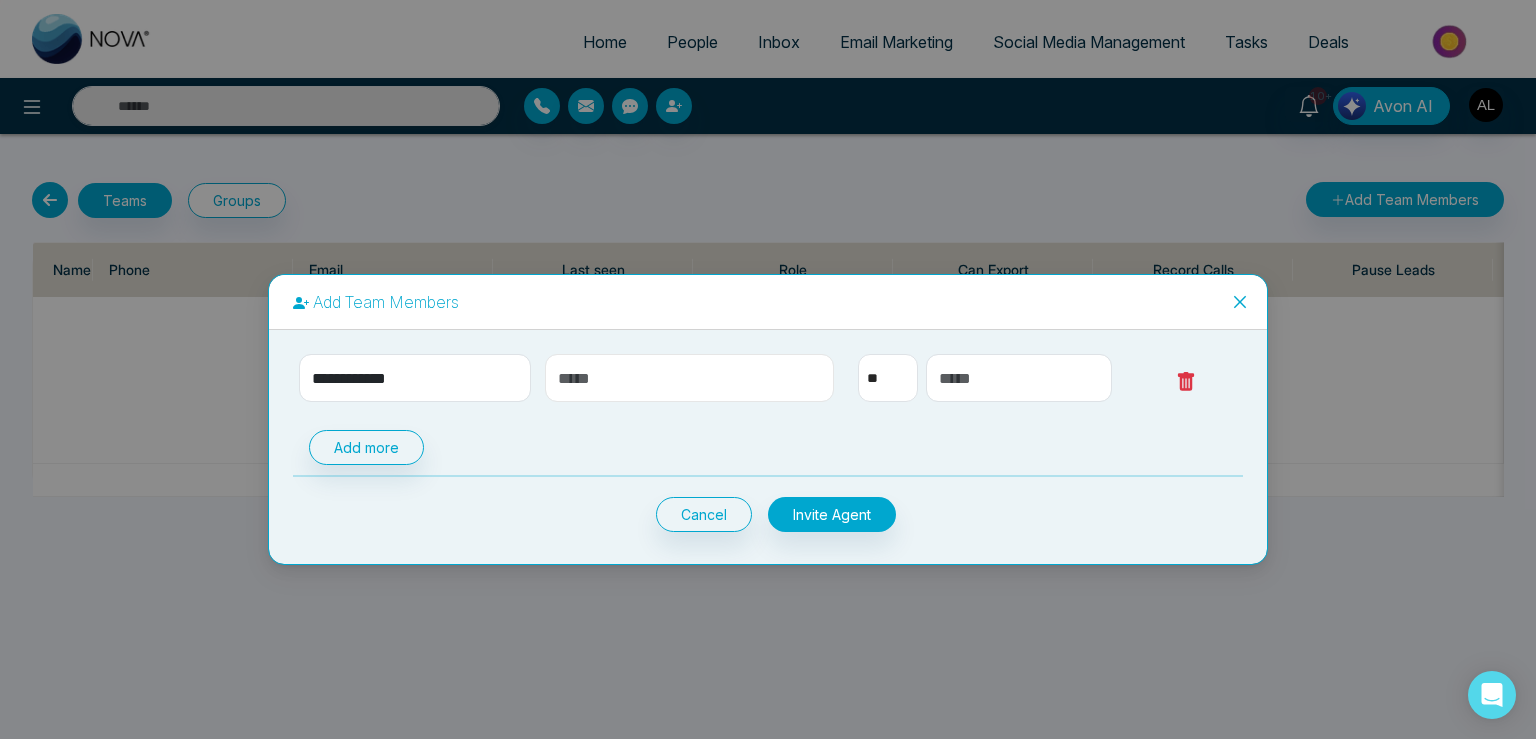 click at bounding box center [690, 378] 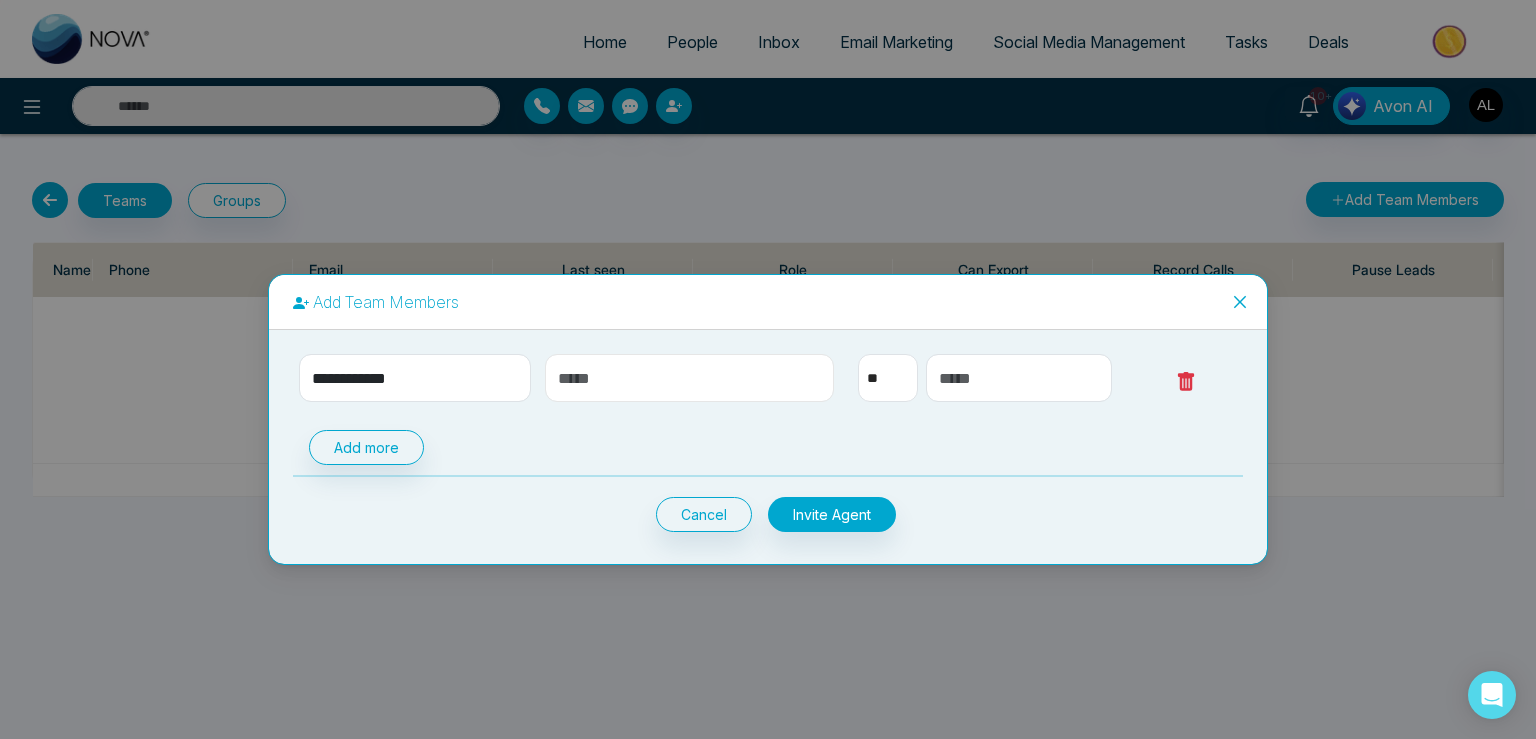 click at bounding box center [690, 378] 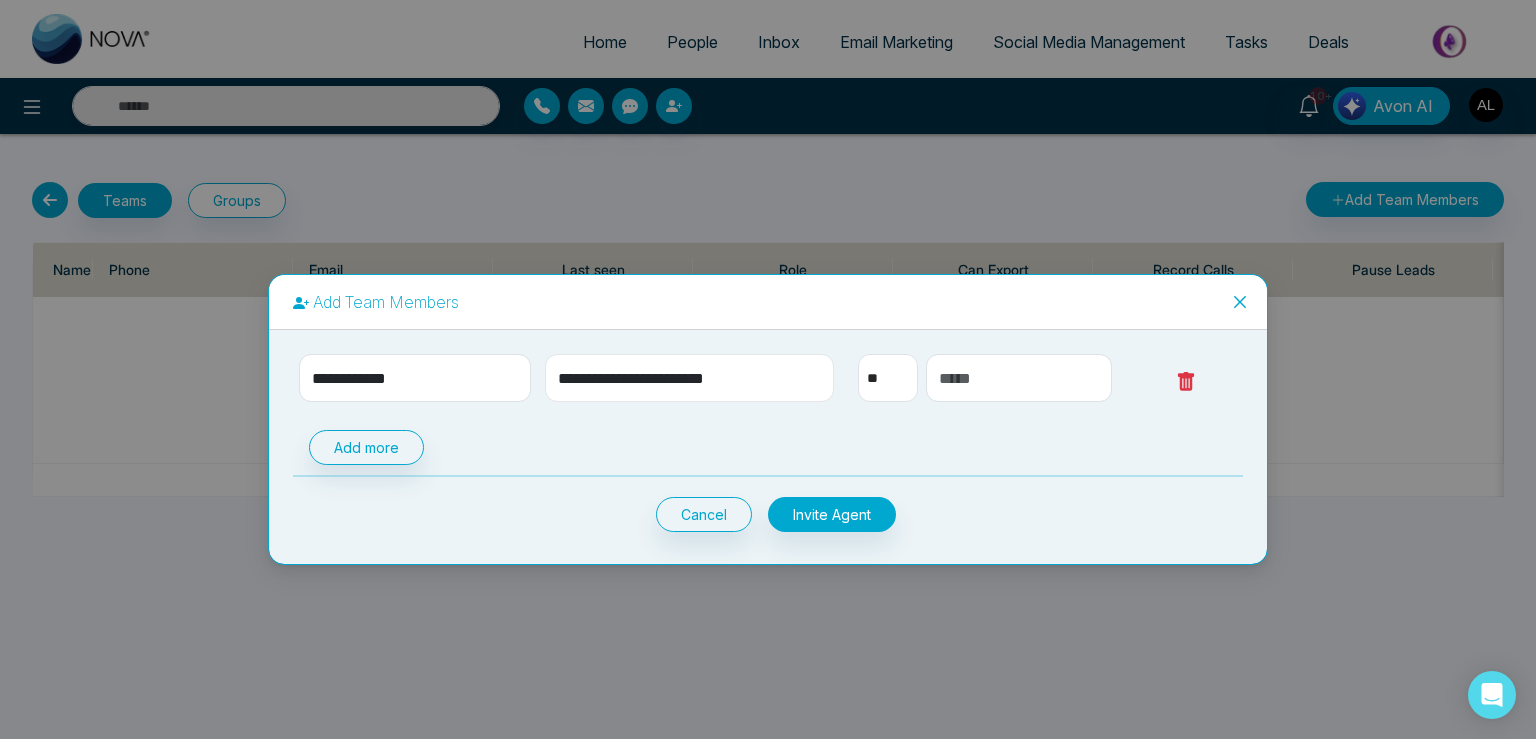 type on "**********" 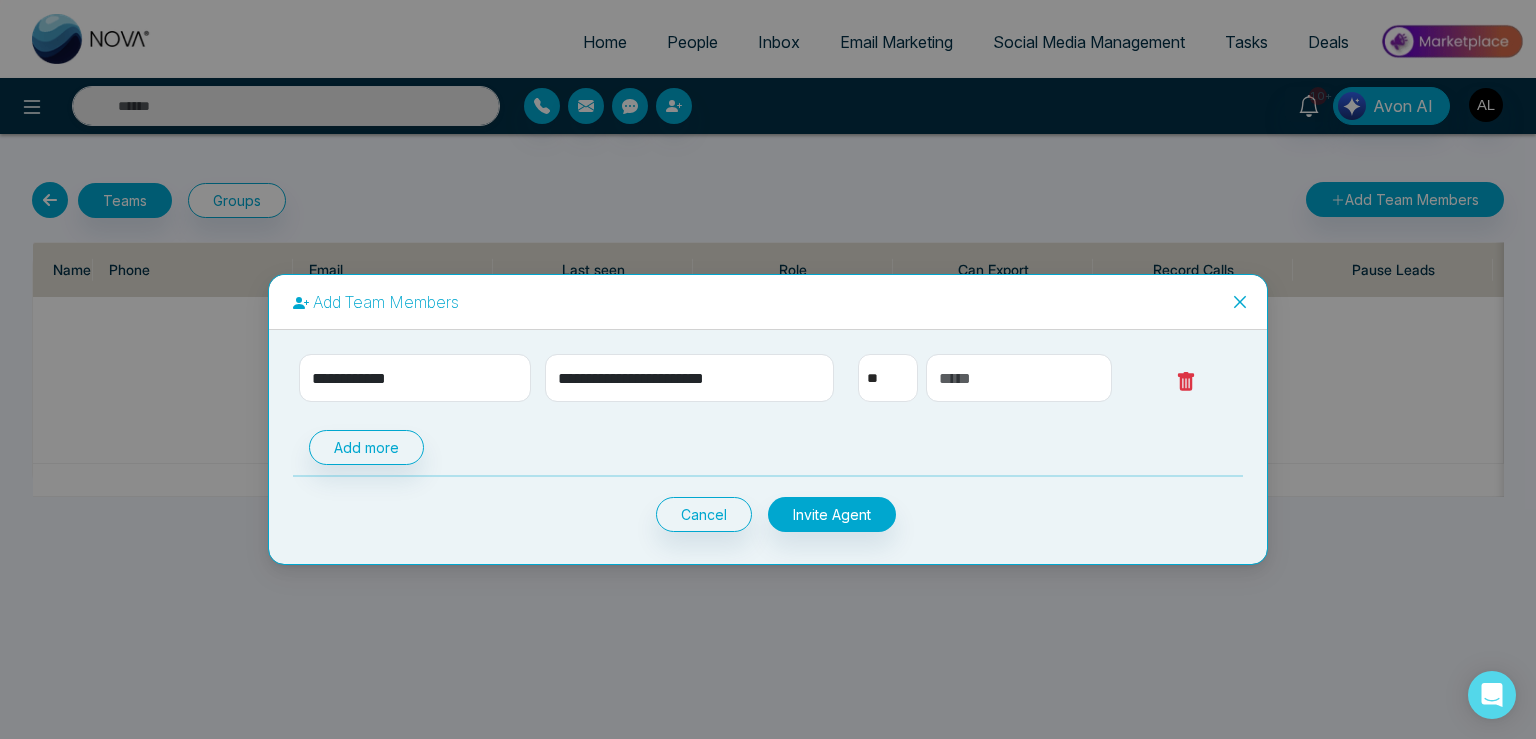 select on "***" 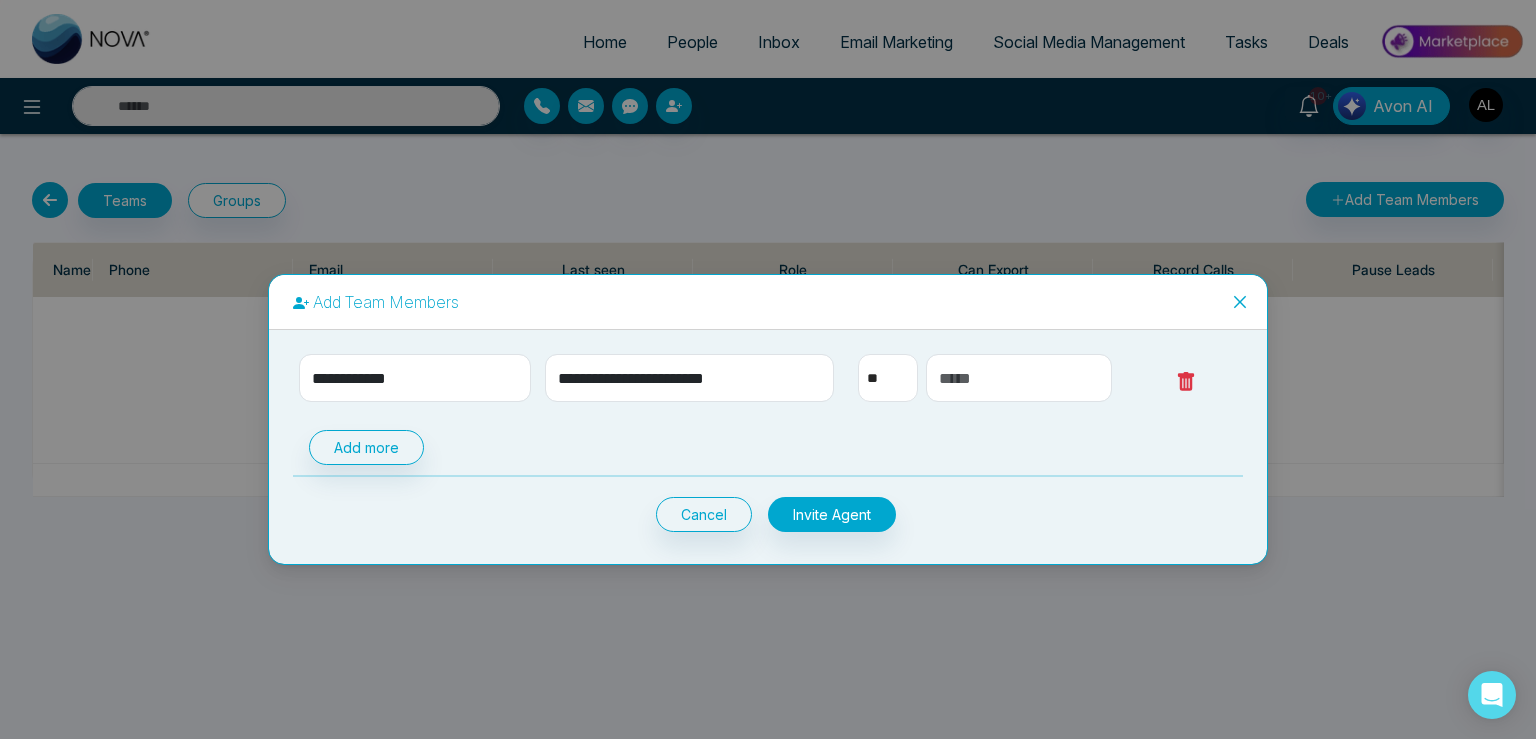 click on "***" at bounding box center (0, 0) 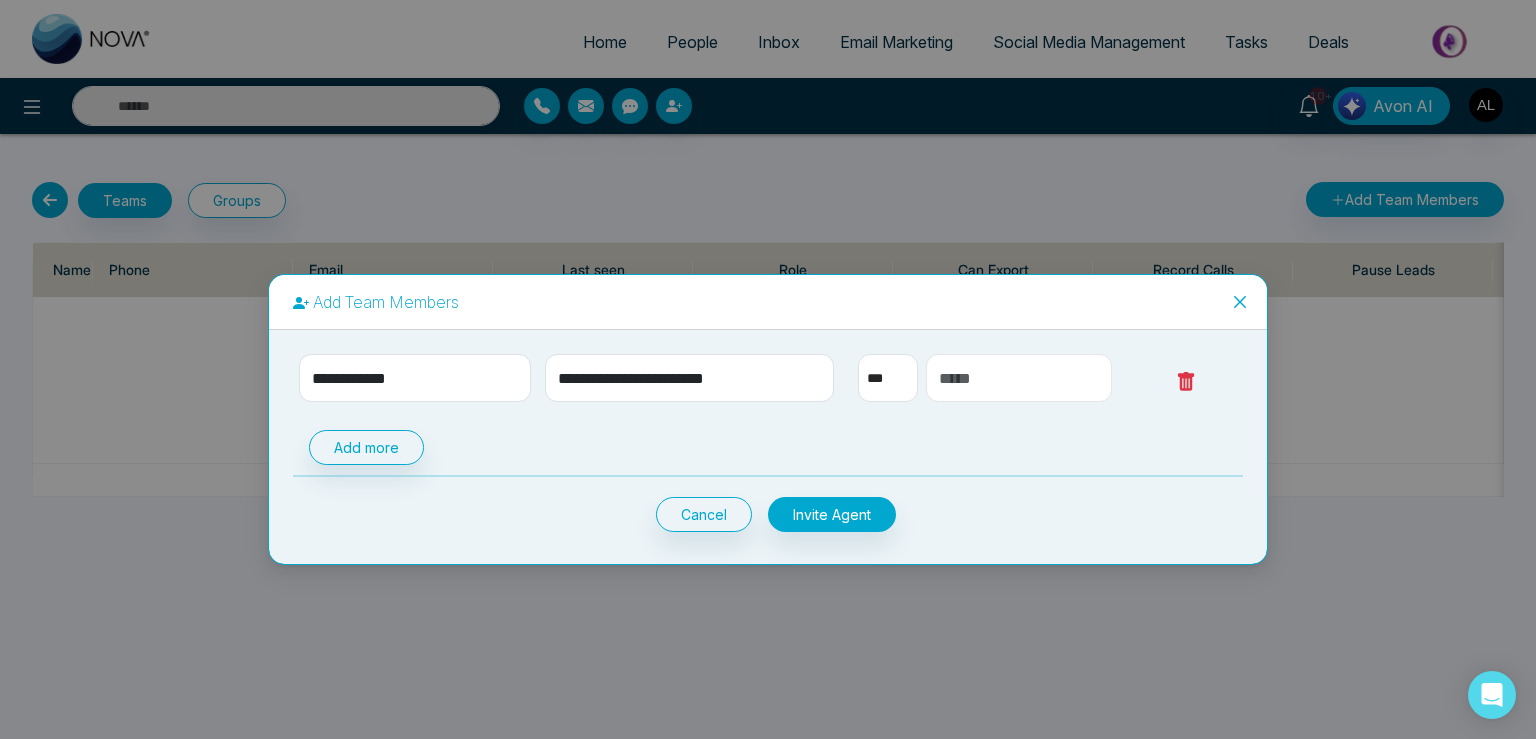 click at bounding box center [1019, 378] 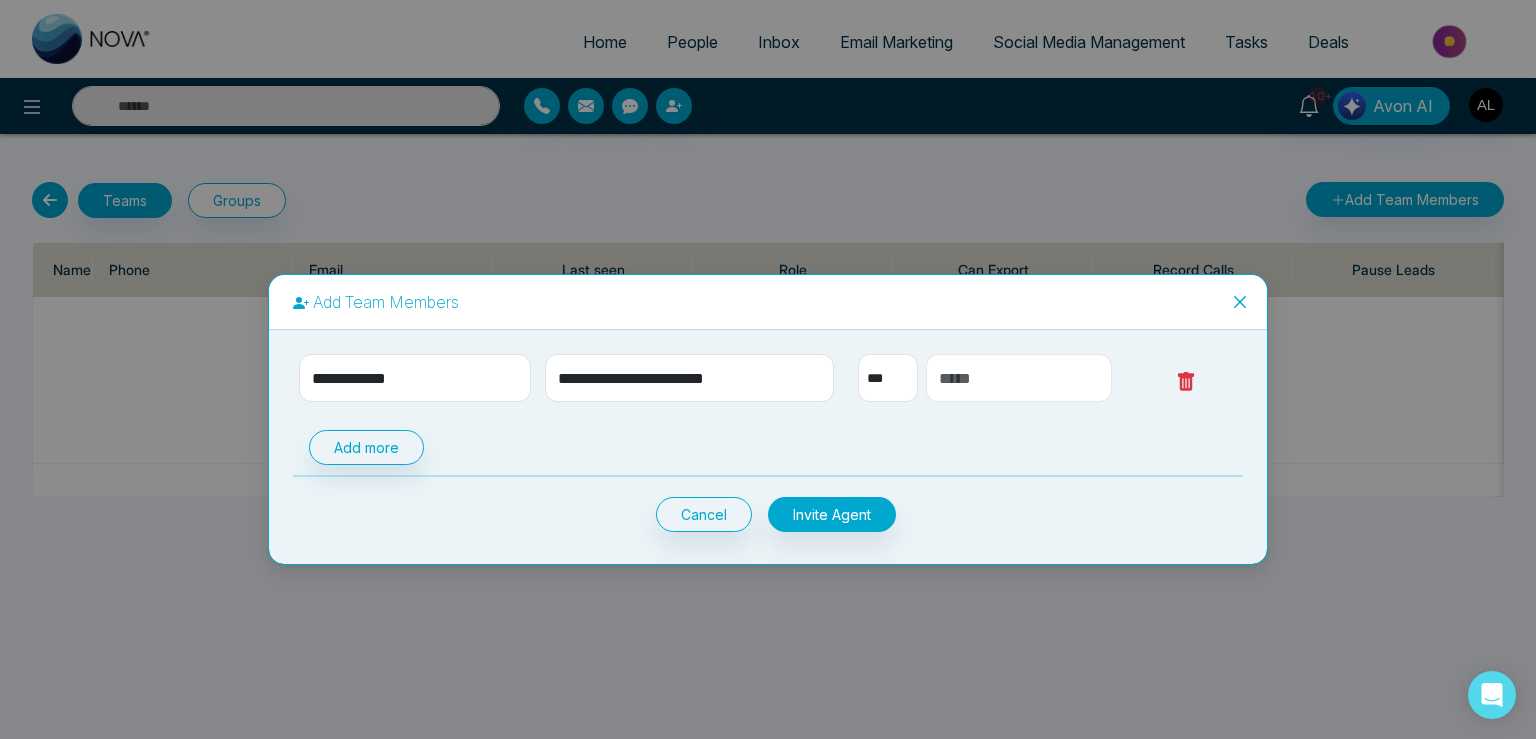 click at bounding box center (1019, 378) 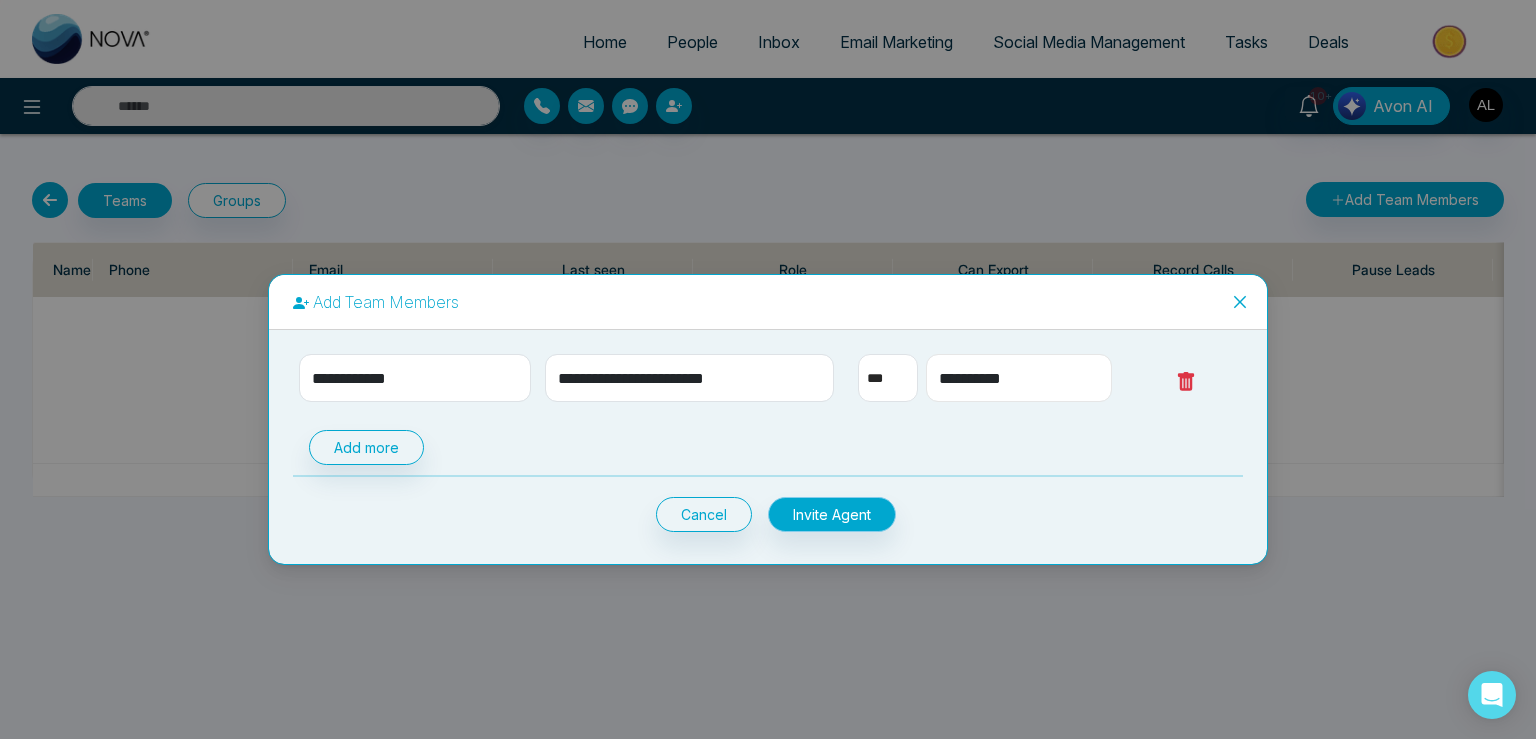 type on "**********" 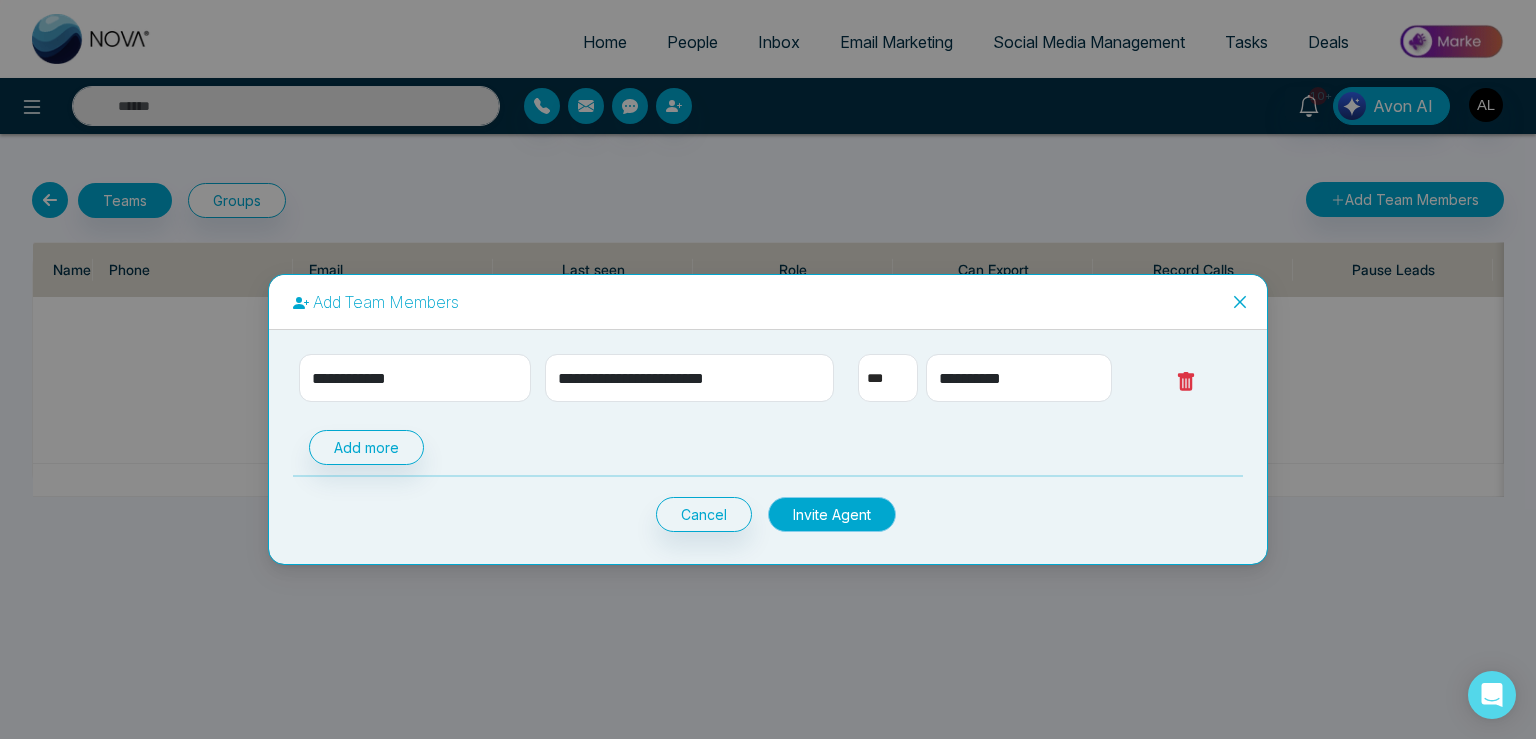 click on "Invite Agent" at bounding box center [832, 514] 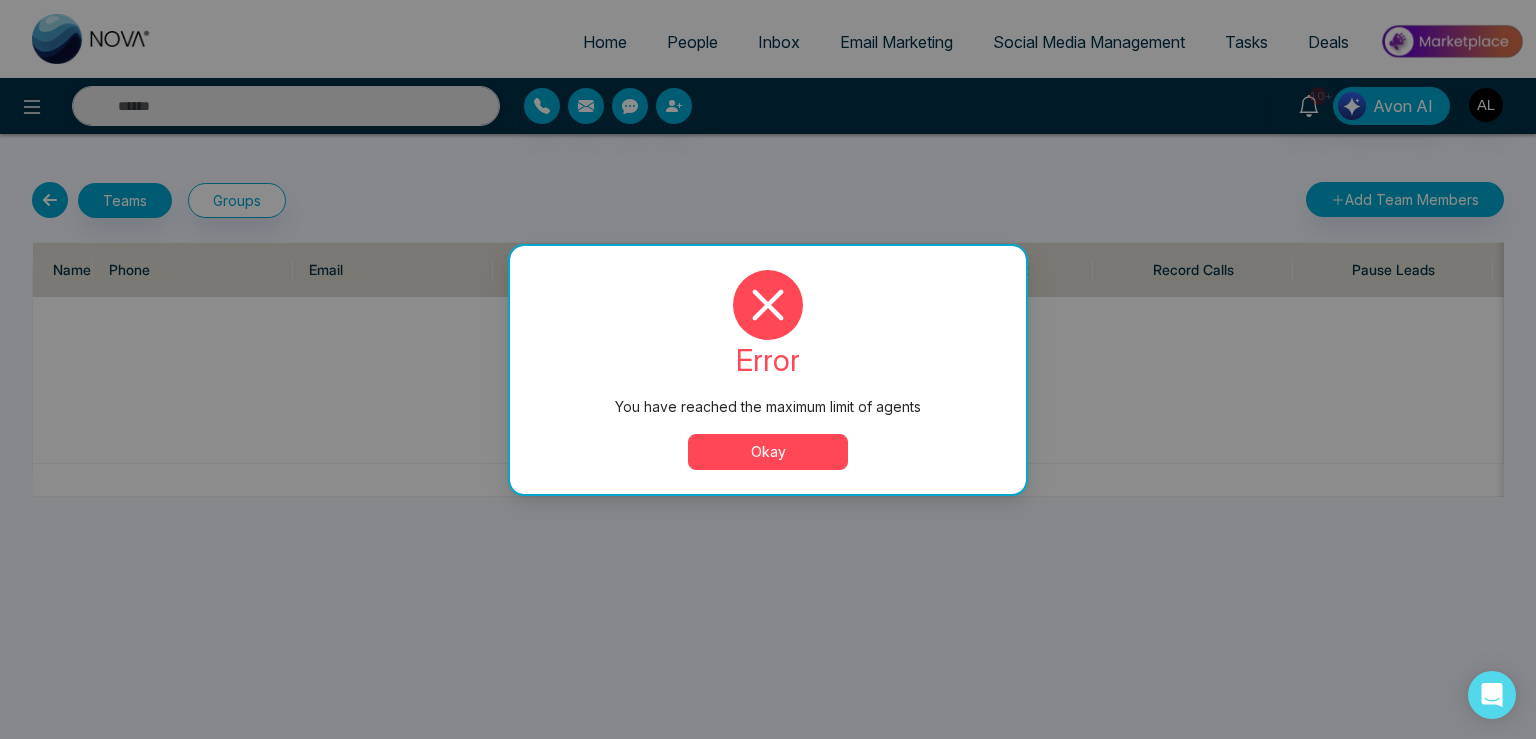 click on "Okay" at bounding box center (768, 452) 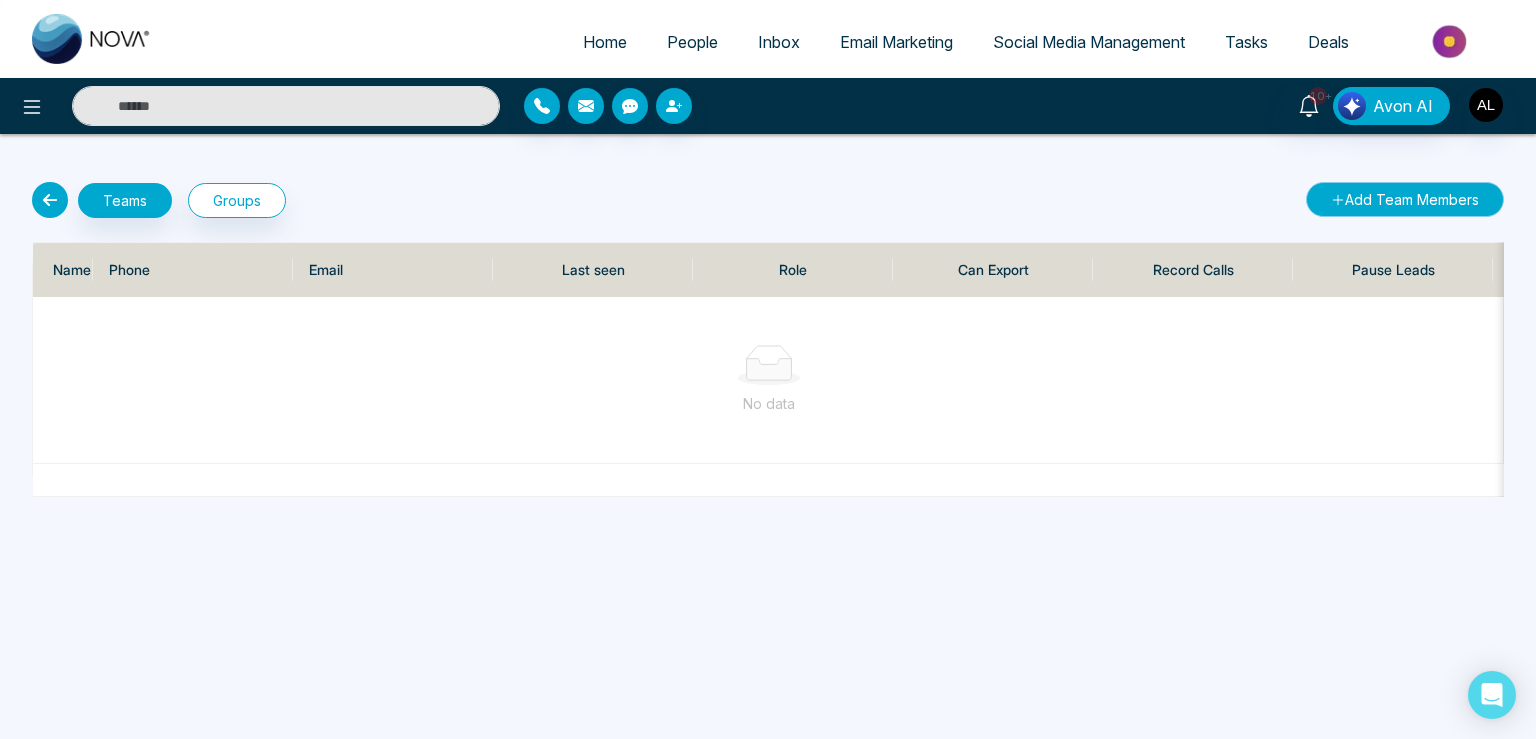 click on "Add Team Members" at bounding box center (1405, 199) 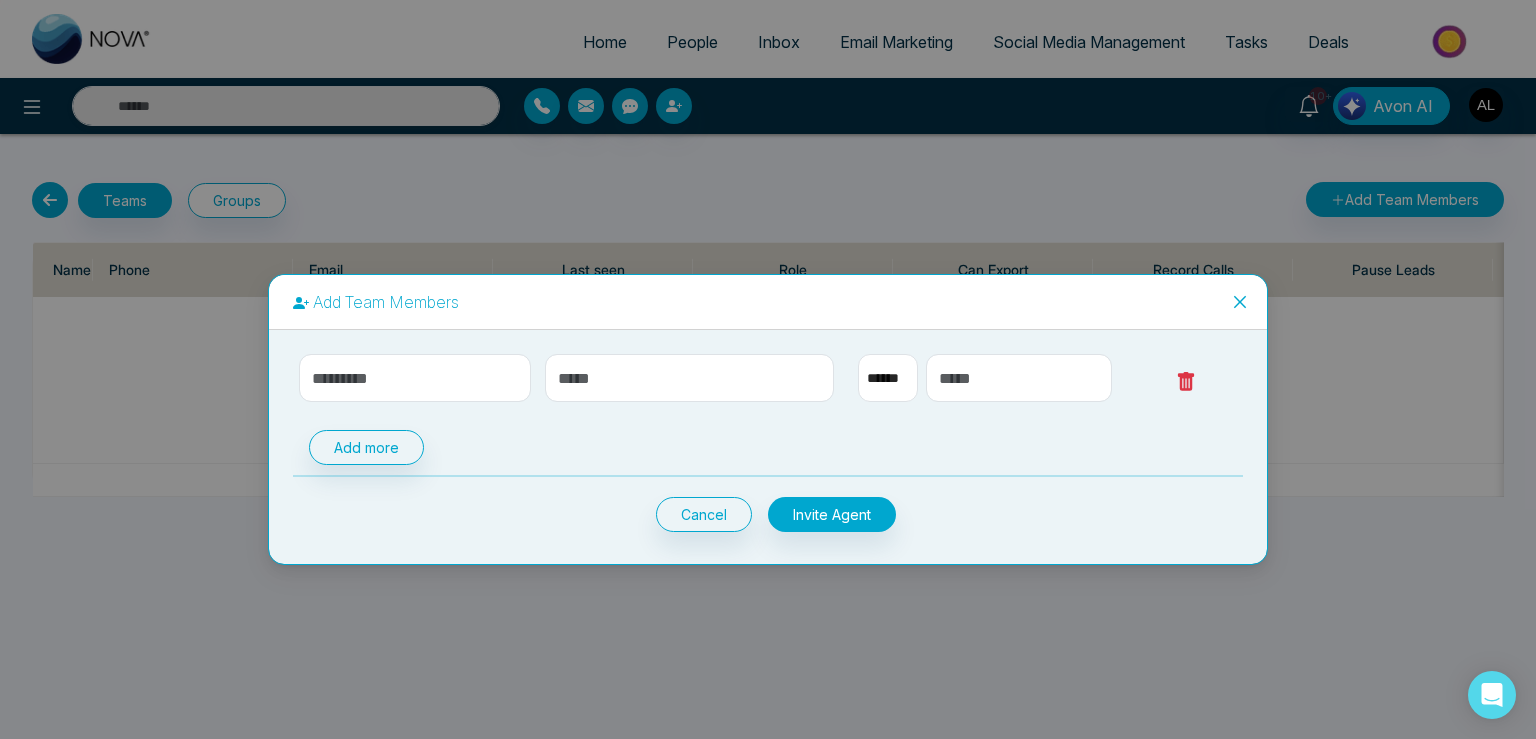 select on "**" 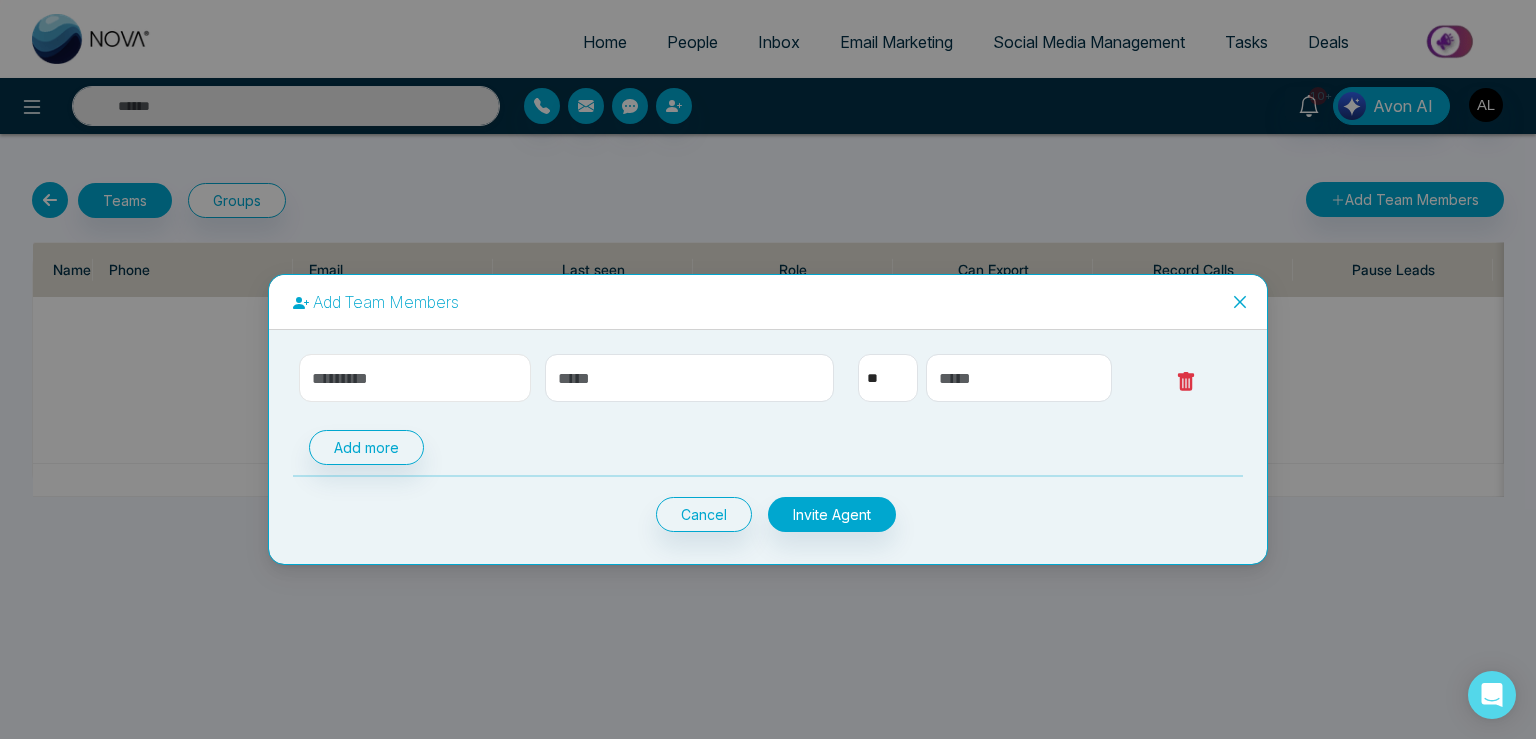 click at bounding box center [415, 378] 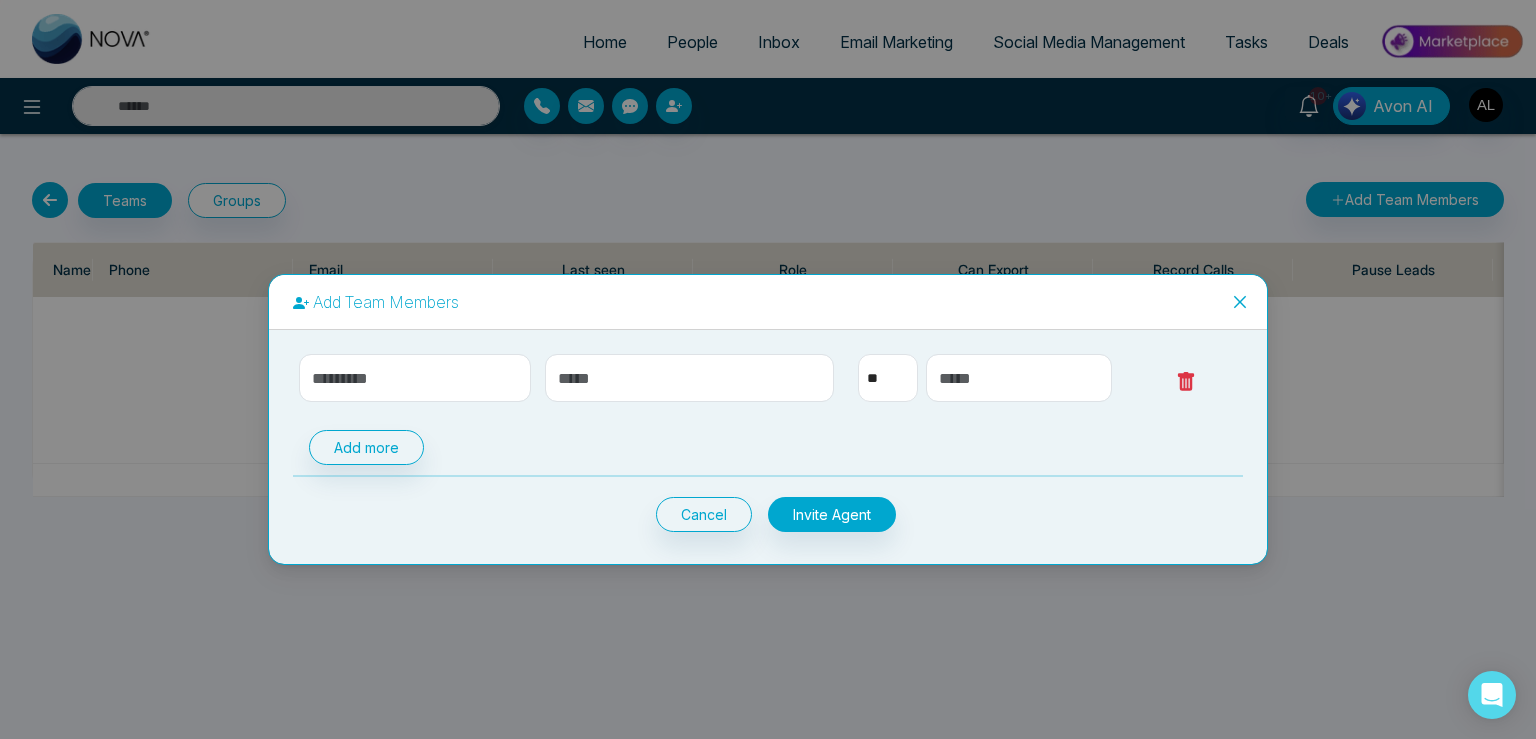 click 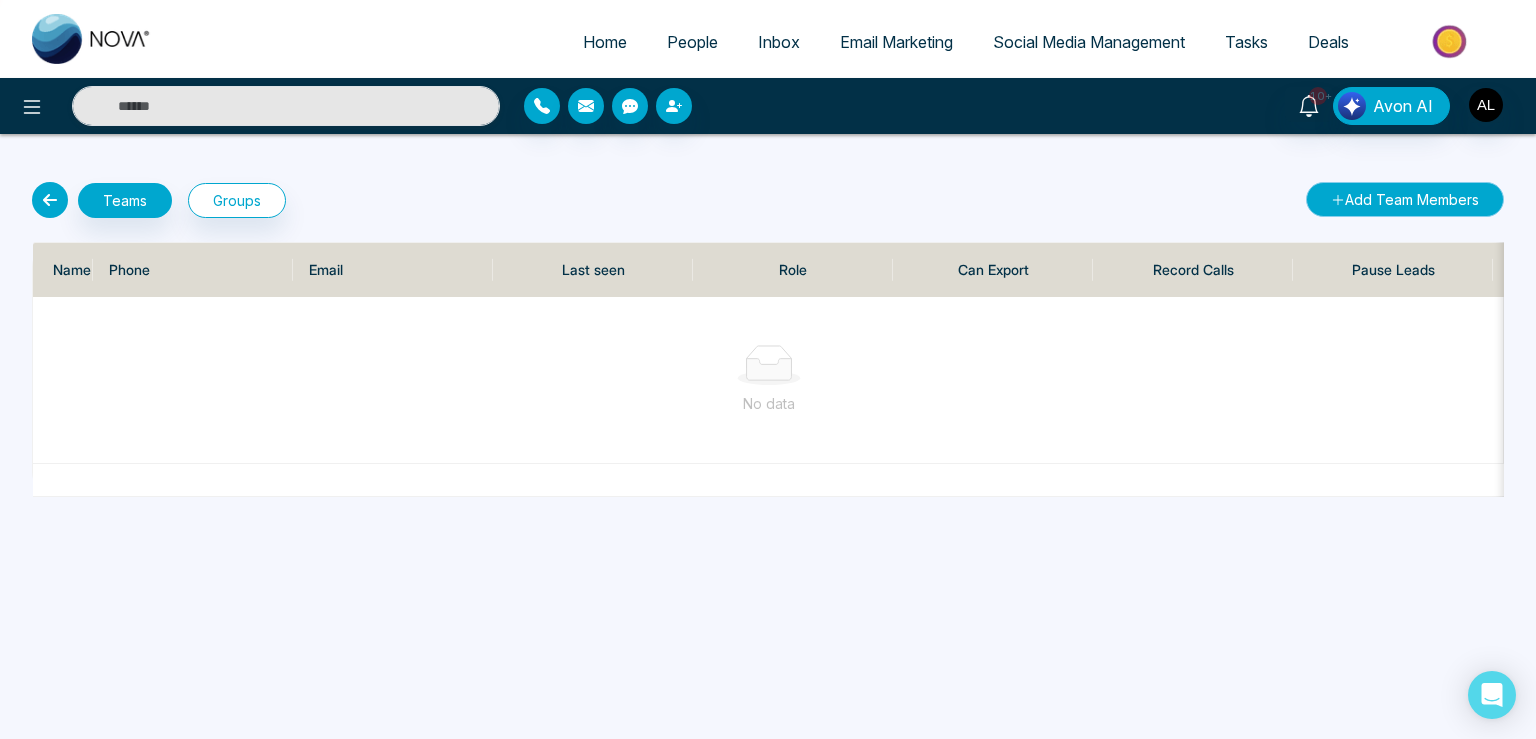 click on "Add Team Members" at bounding box center (1405, 199) 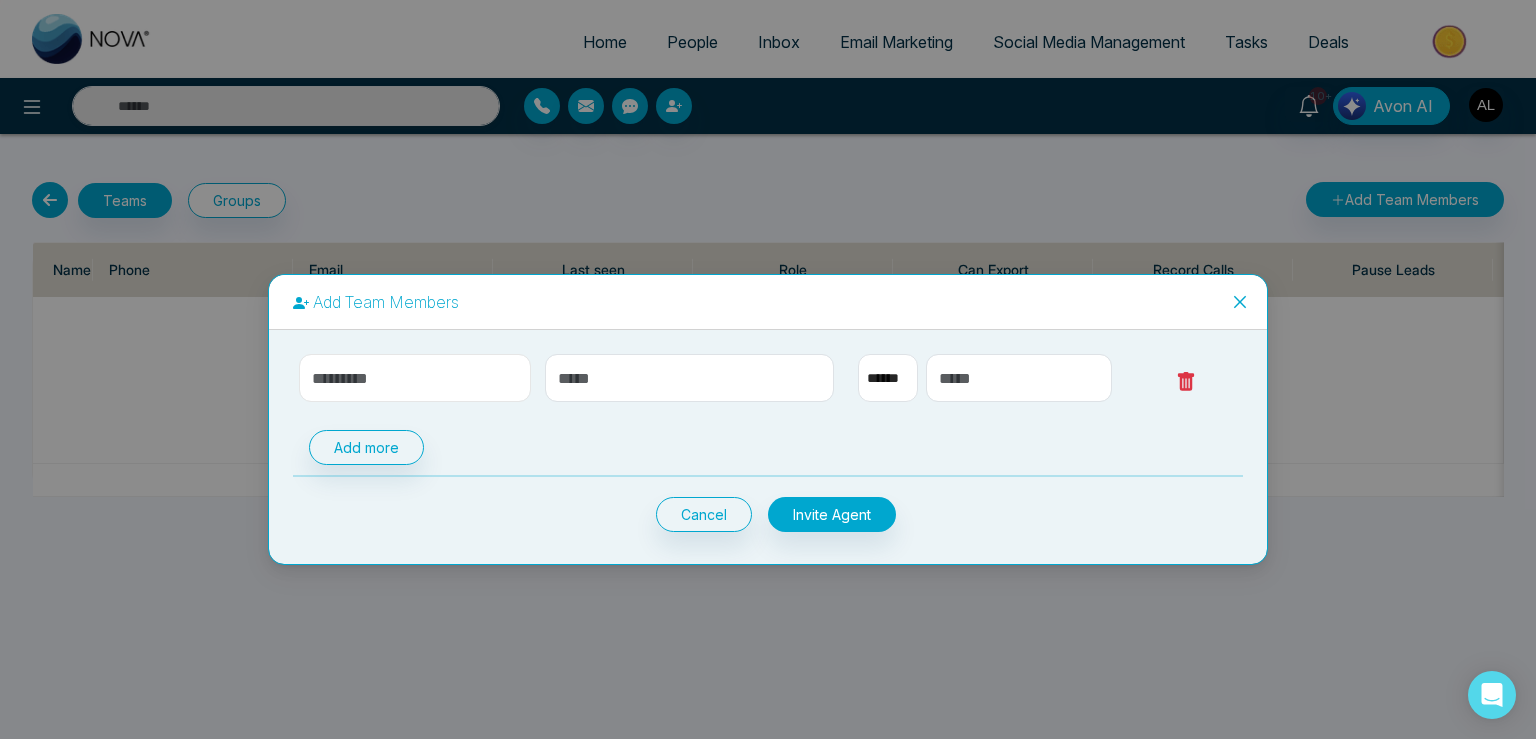 select on "**" 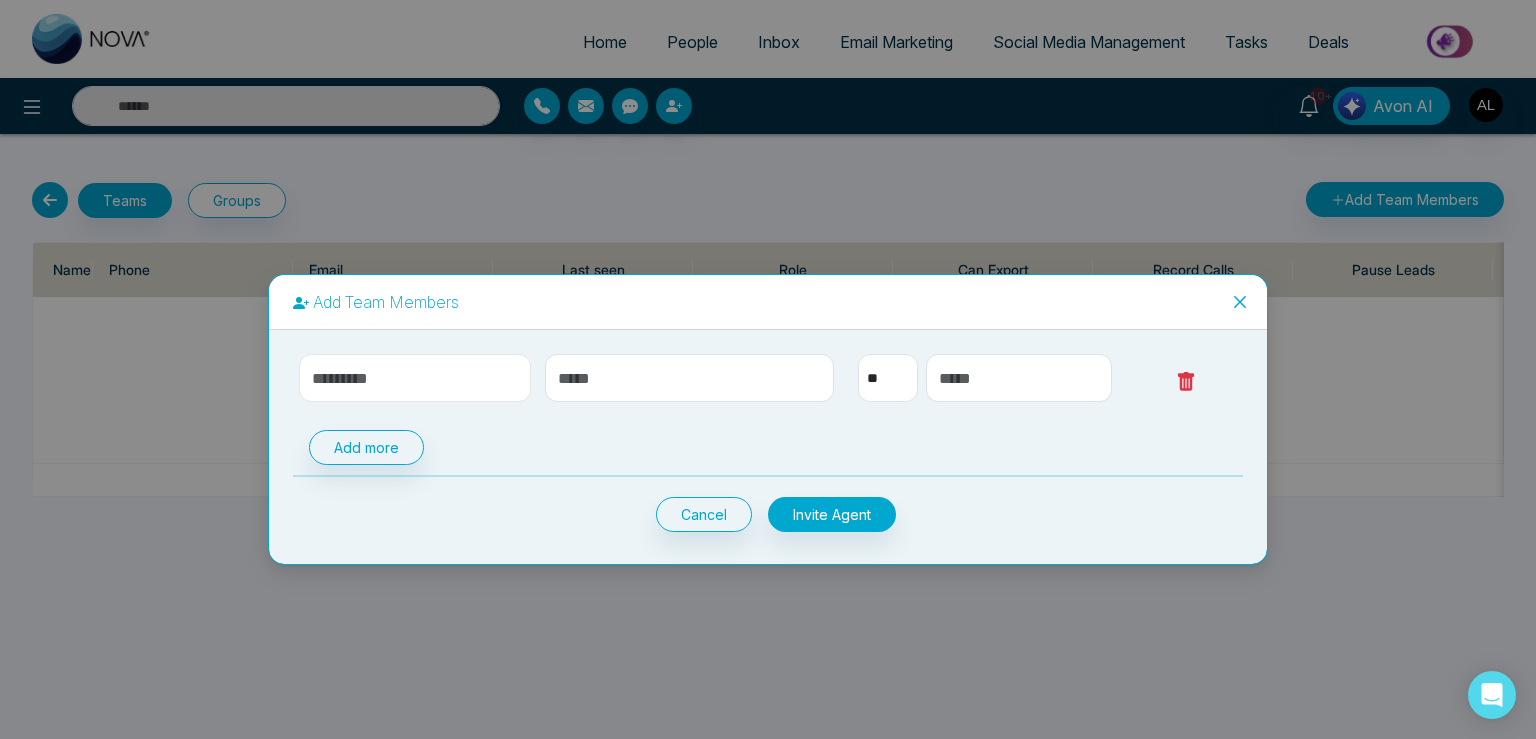 click at bounding box center (415, 378) 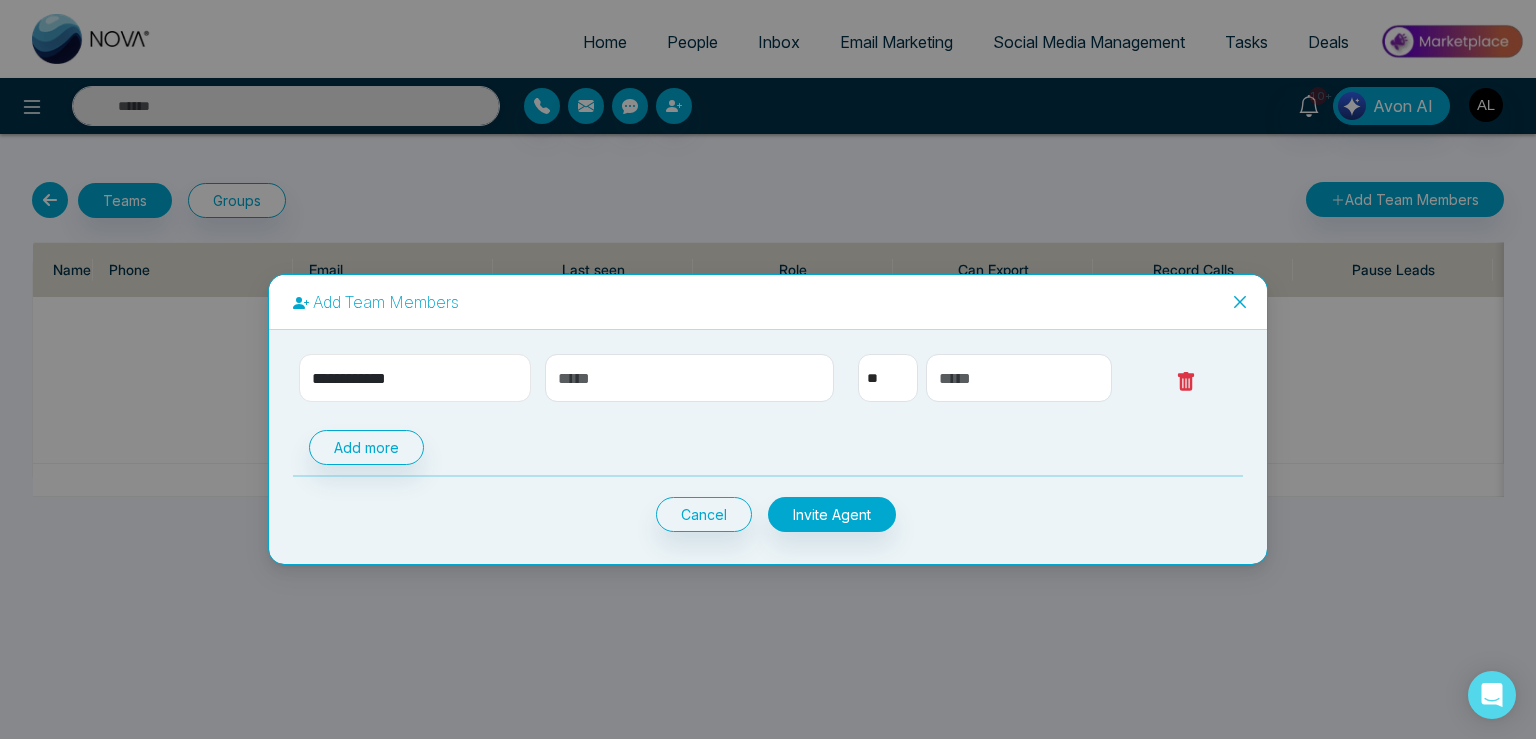 type on "**********" 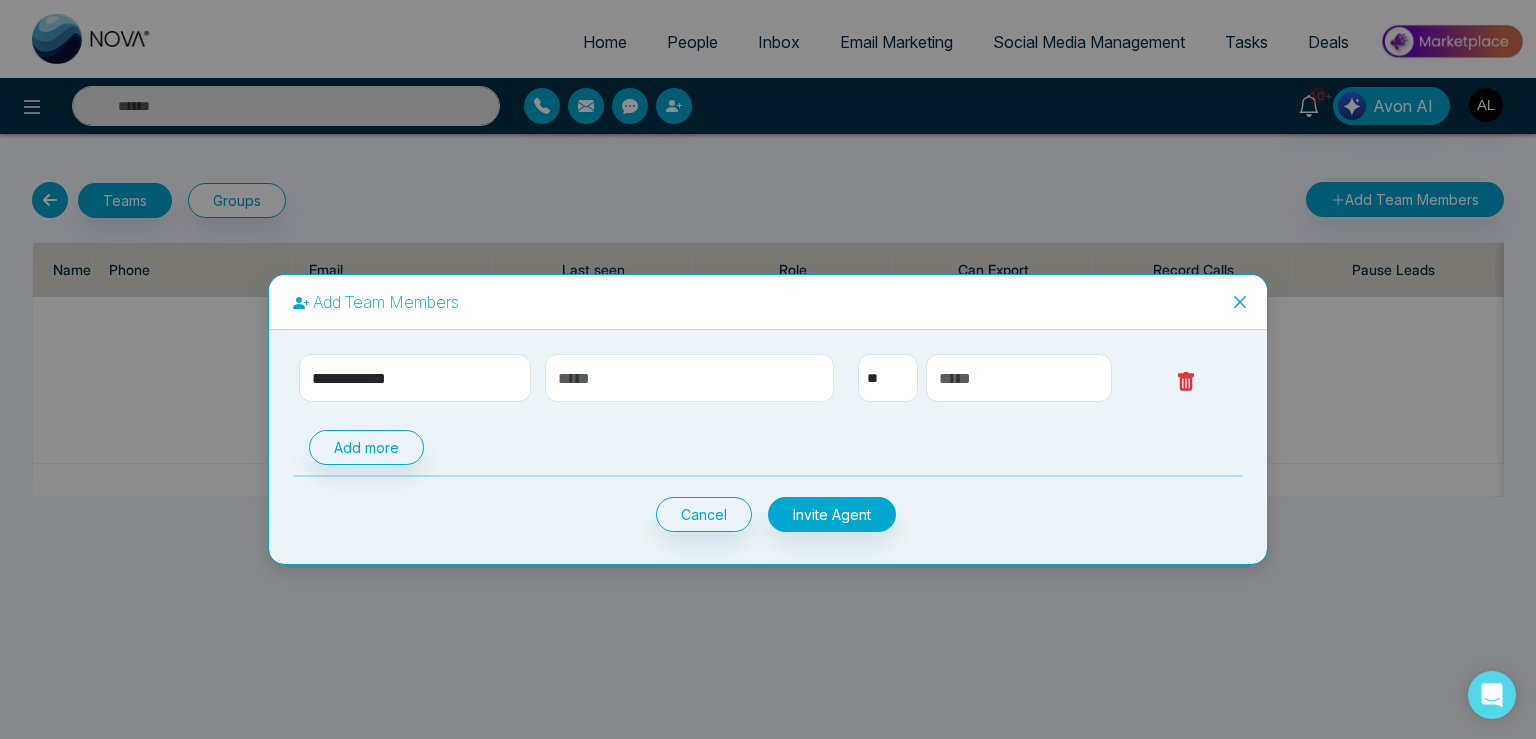 click at bounding box center (690, 378) 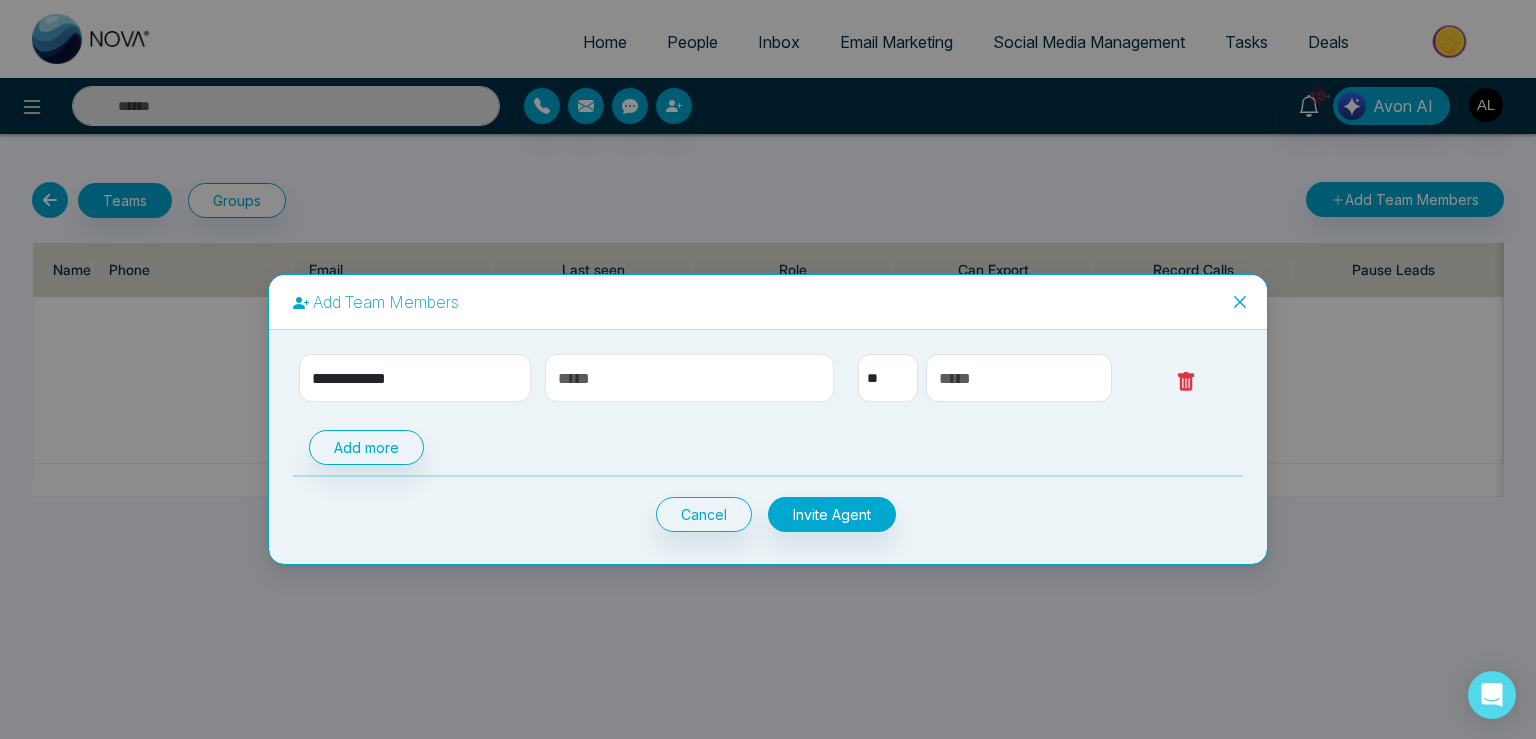 click at bounding box center [690, 378] 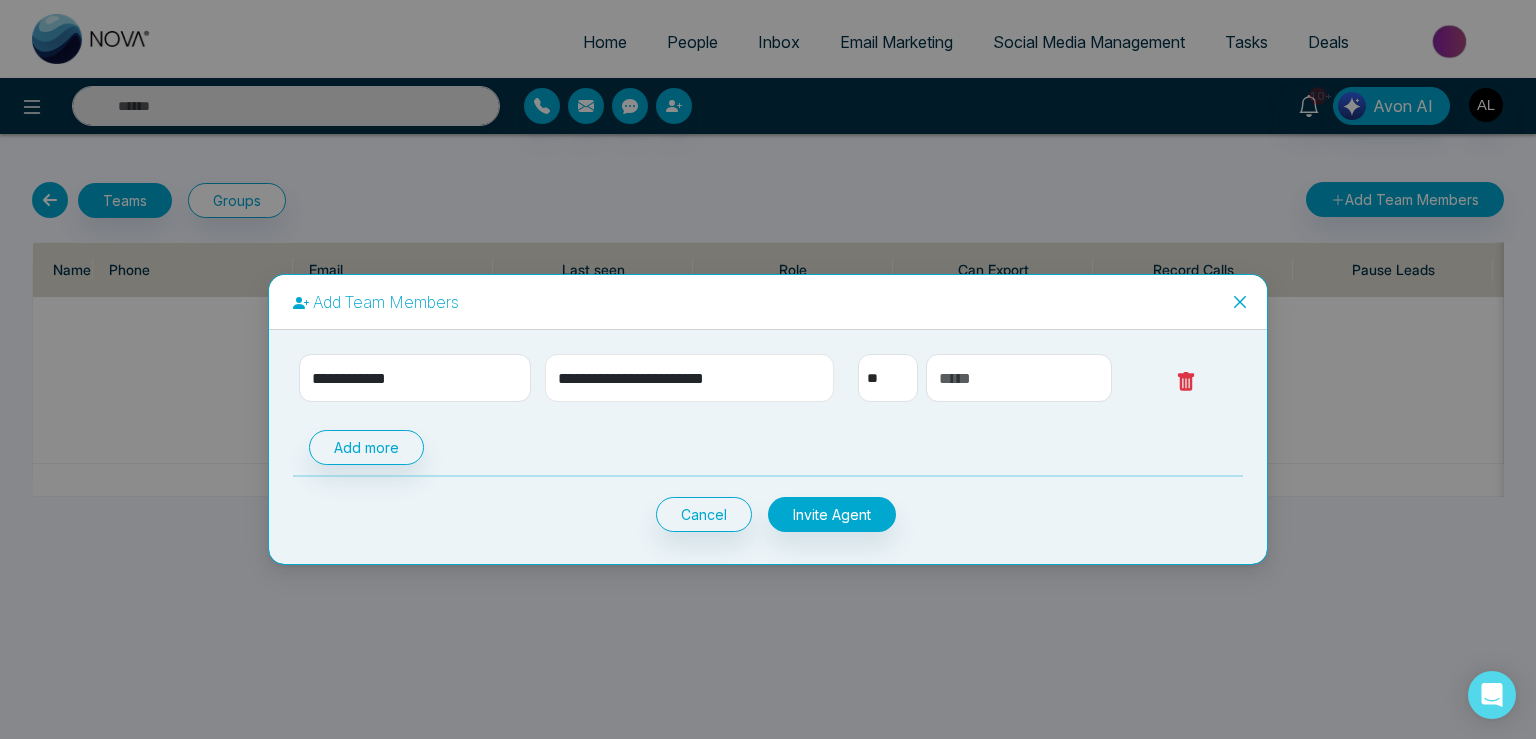 type on "**********" 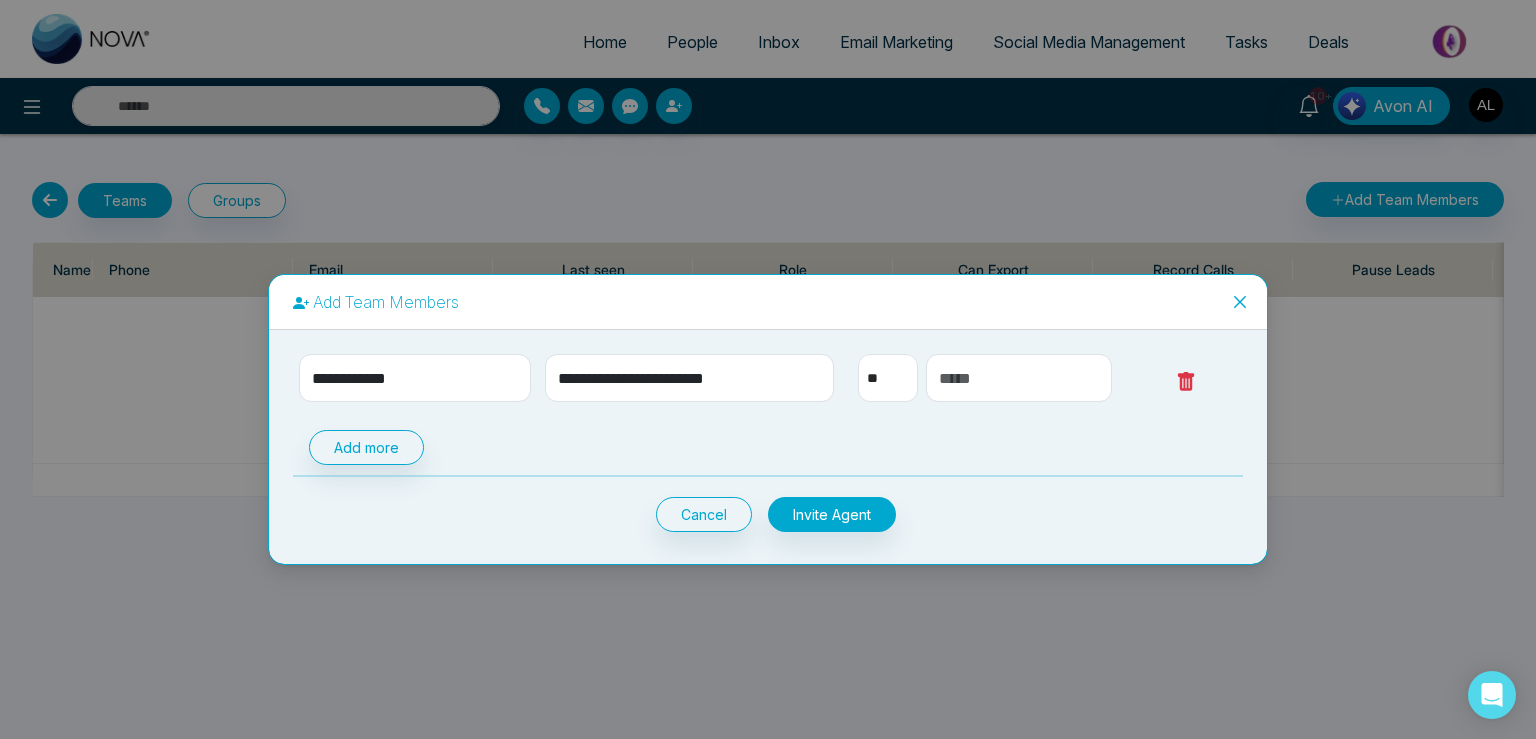 click on "** **** *** *** *** **** ***" at bounding box center (888, 378) 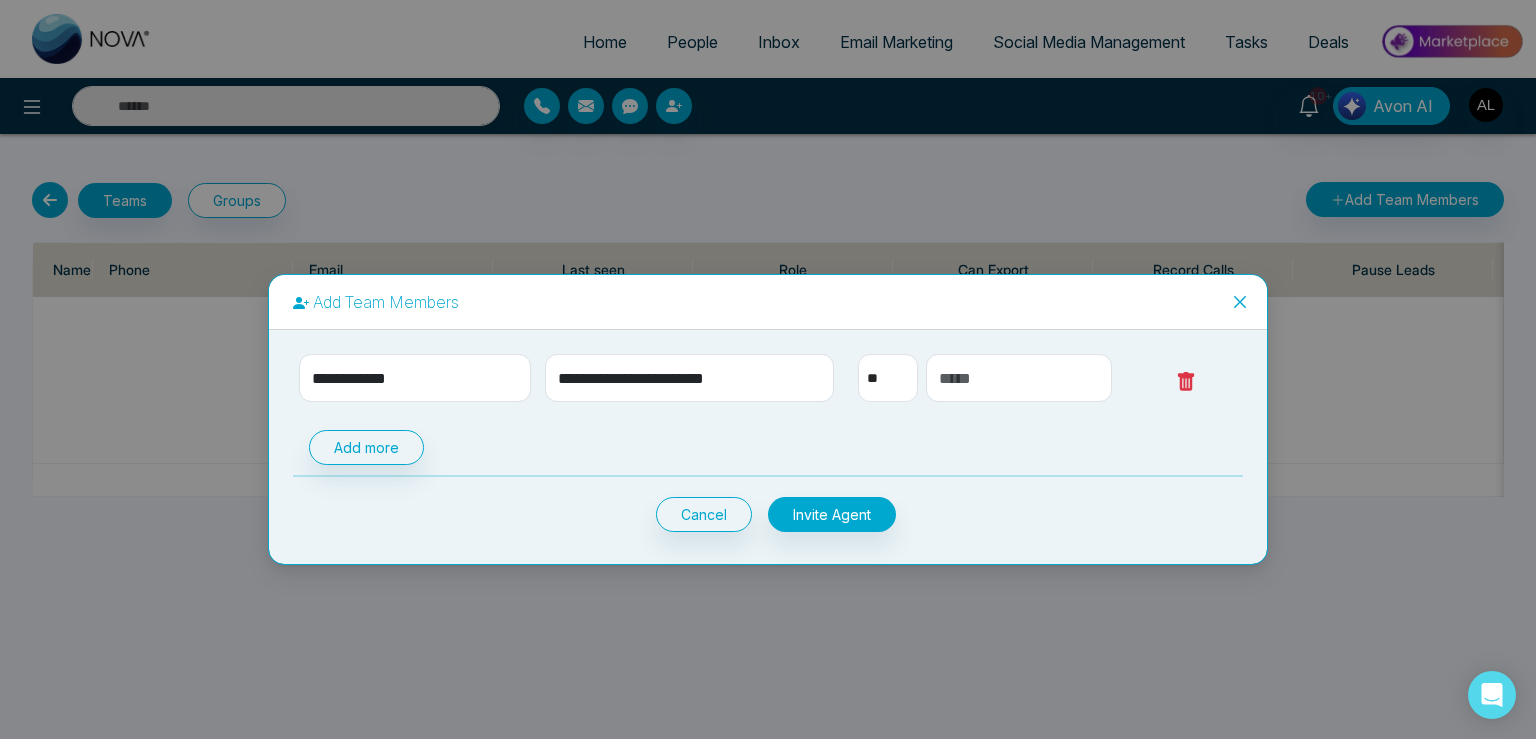 select on "***" 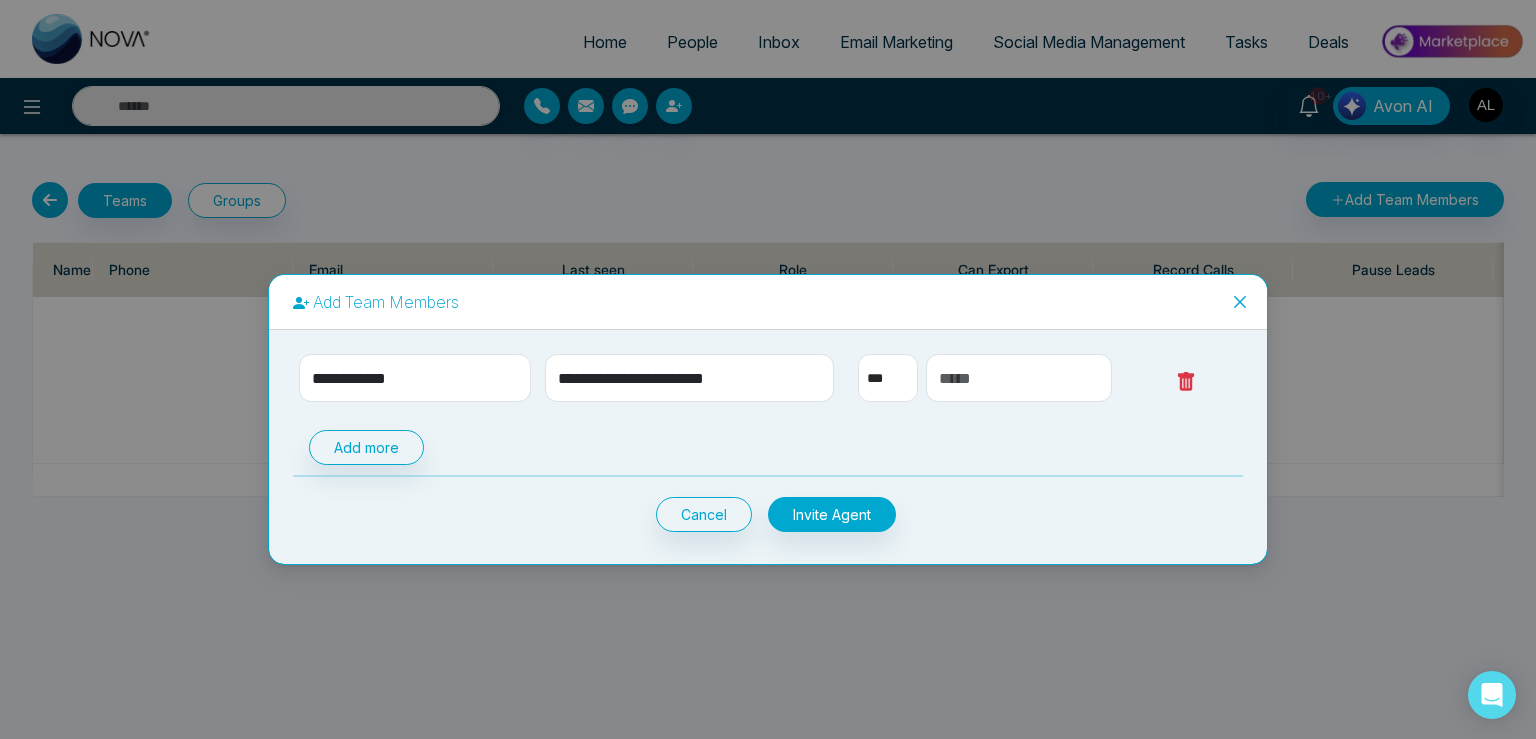 click on "***" at bounding box center [0, 0] 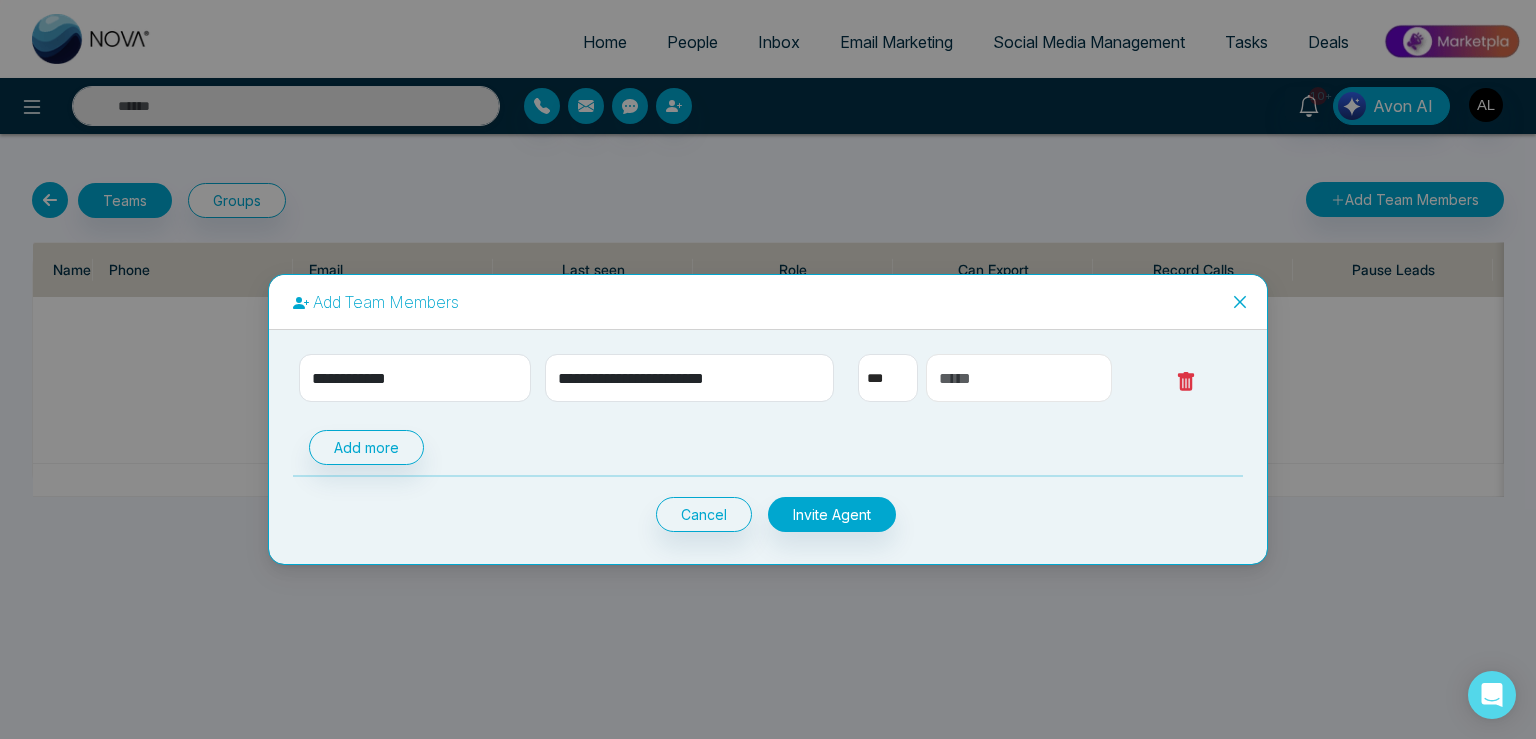 click at bounding box center [1019, 378] 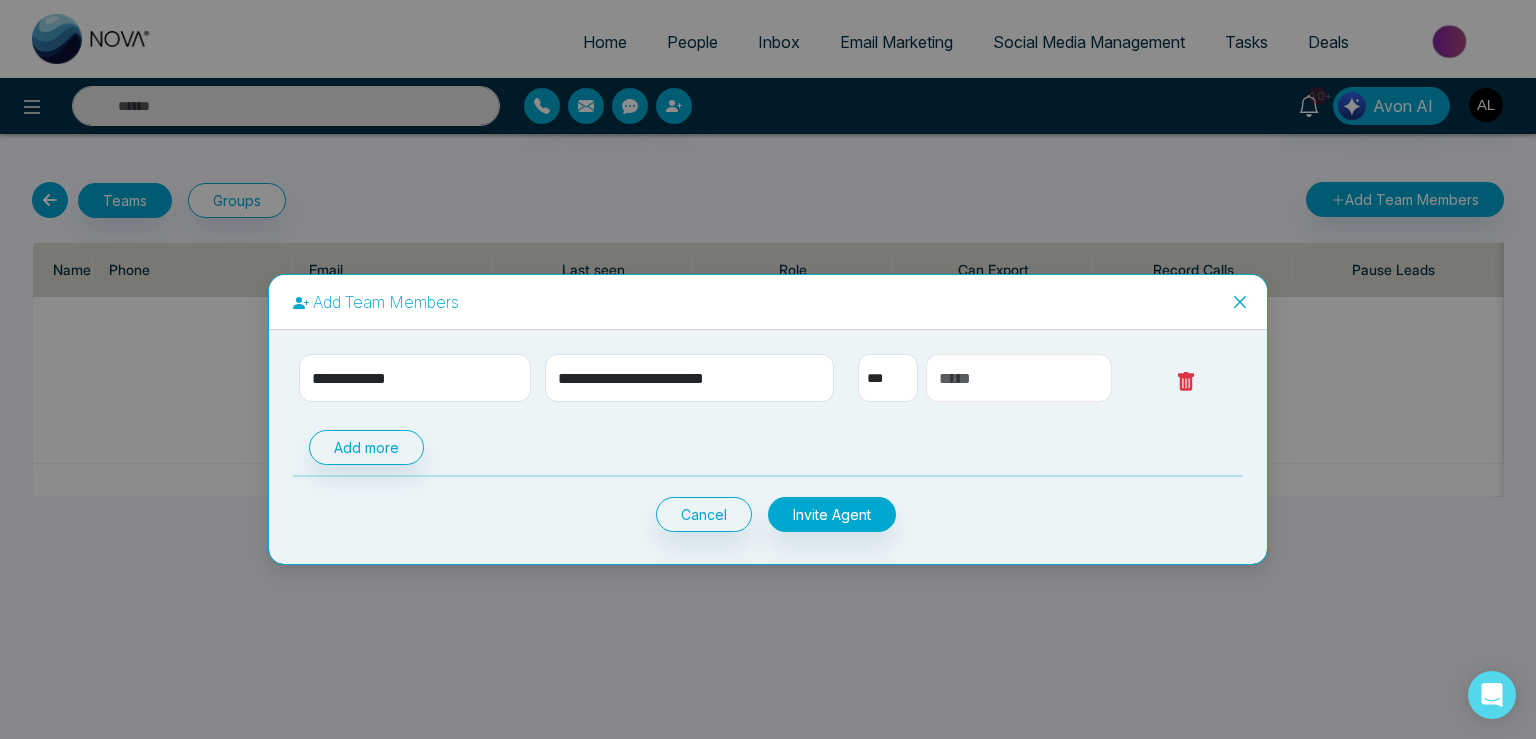 click at bounding box center [1019, 378] 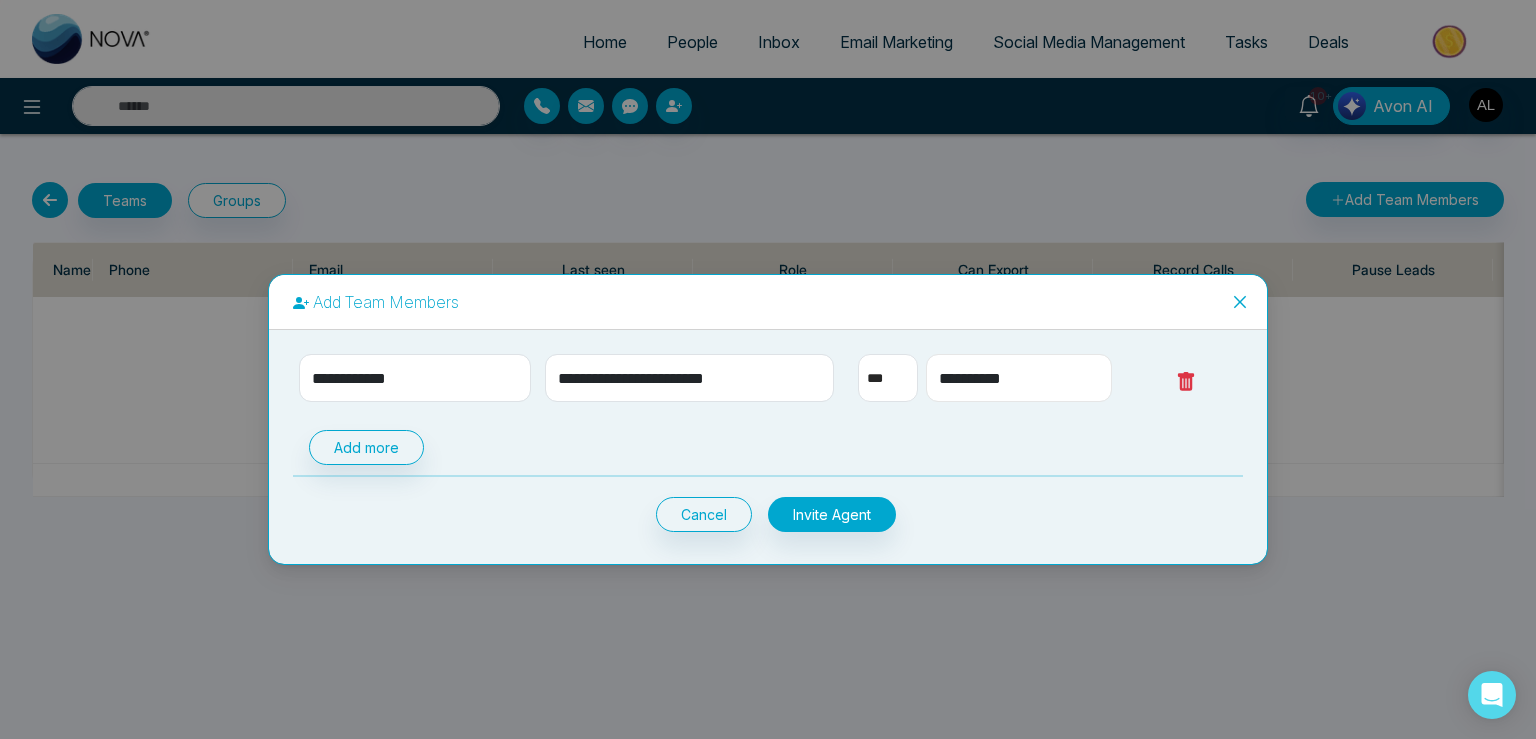 type on "**********" 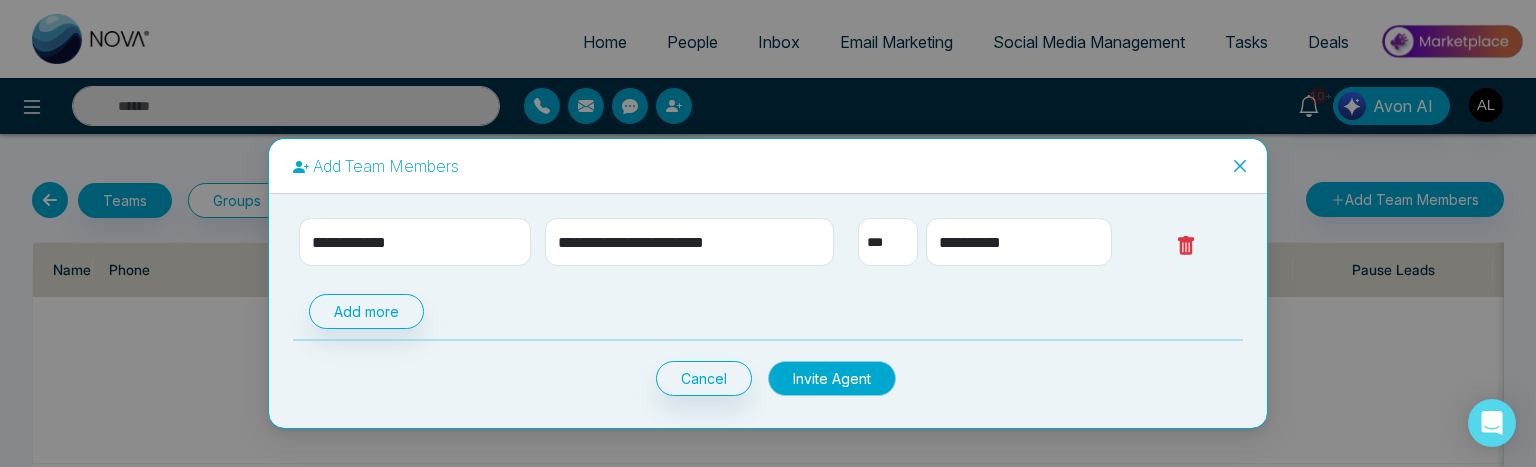 click on "Invite Agent" at bounding box center [832, 378] 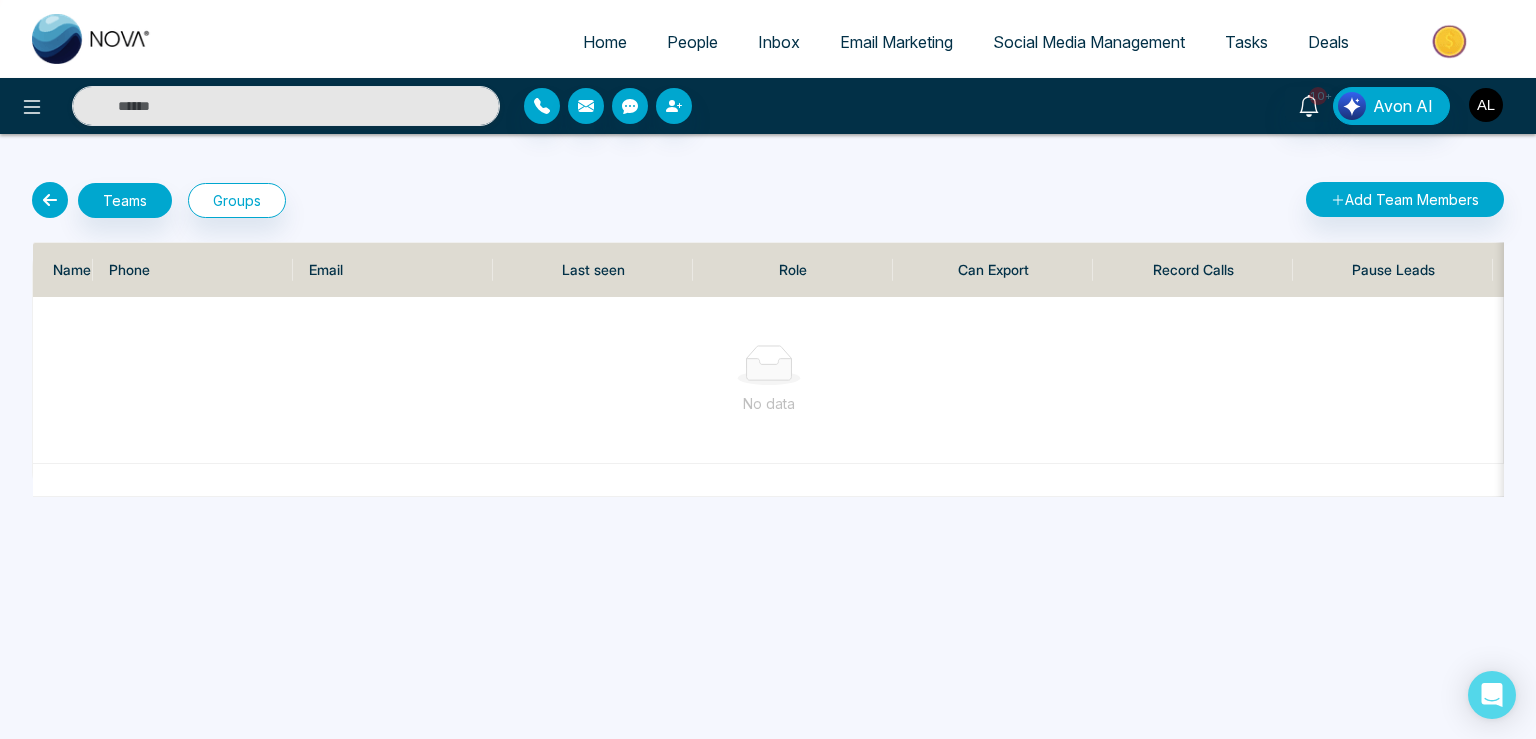 click at bounding box center (1486, 105) 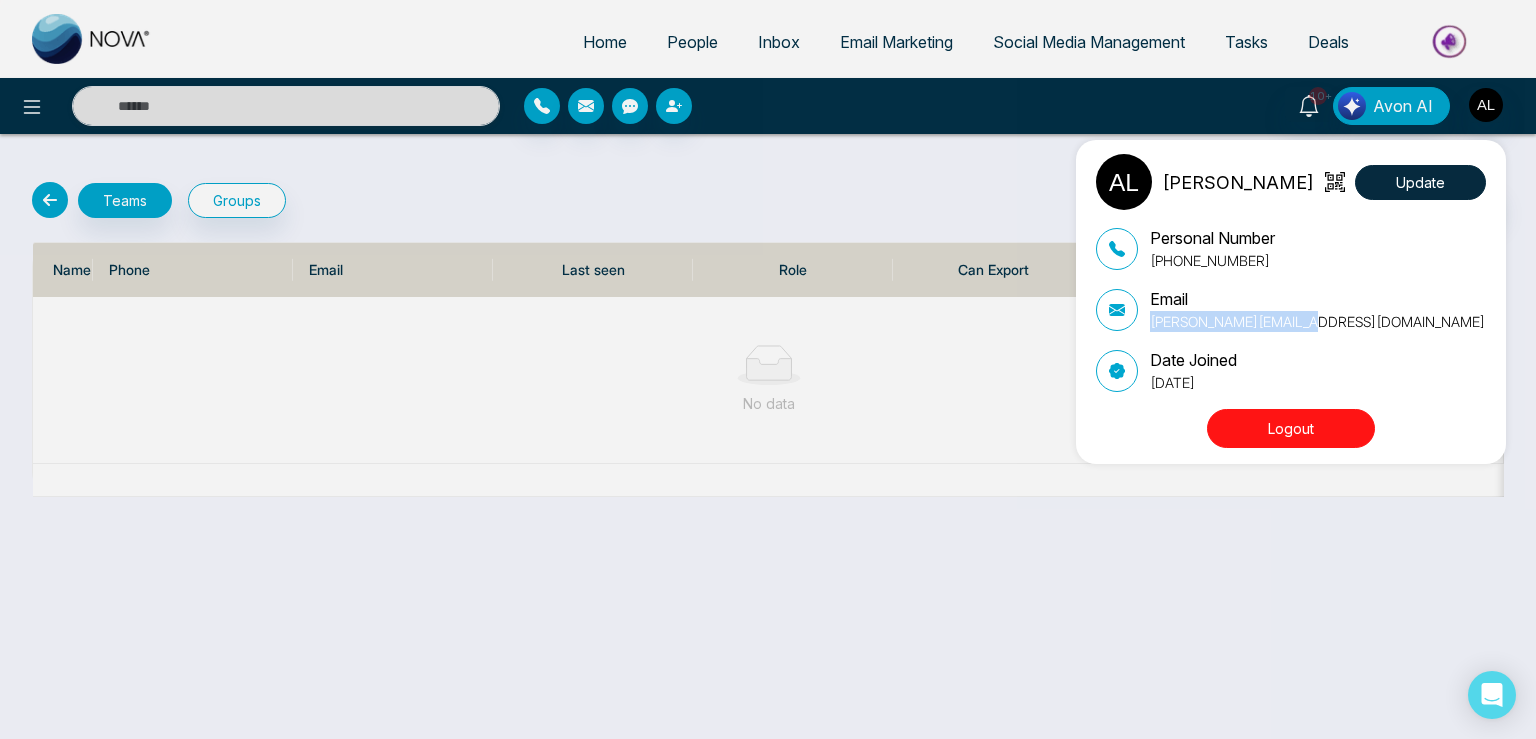 drag, startPoint x: 1150, startPoint y: 324, endPoint x: 1330, endPoint y: 328, distance: 180.04443 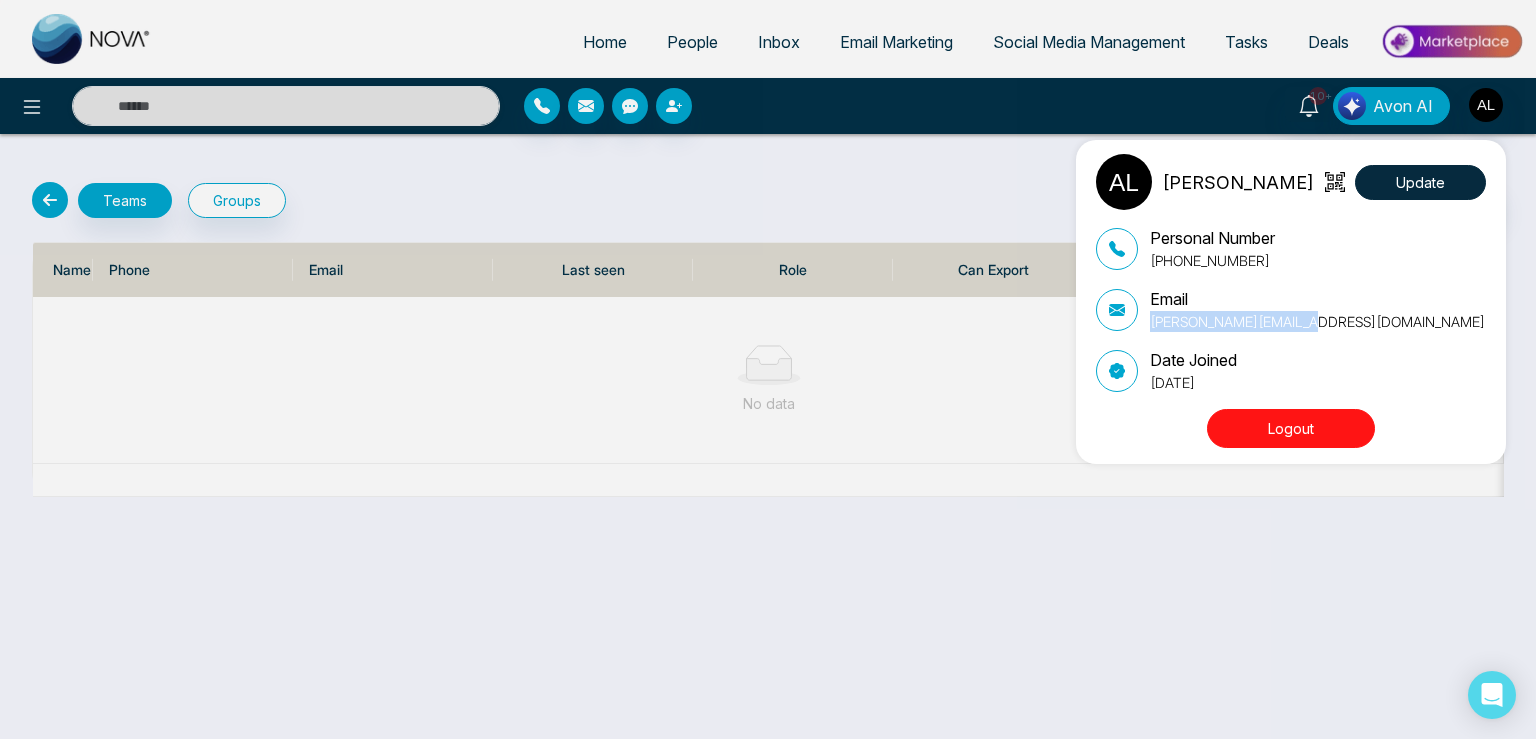 click on "Email [PERSON_NAME][EMAIL_ADDRESS][DOMAIN_NAME]" at bounding box center [1291, 309] 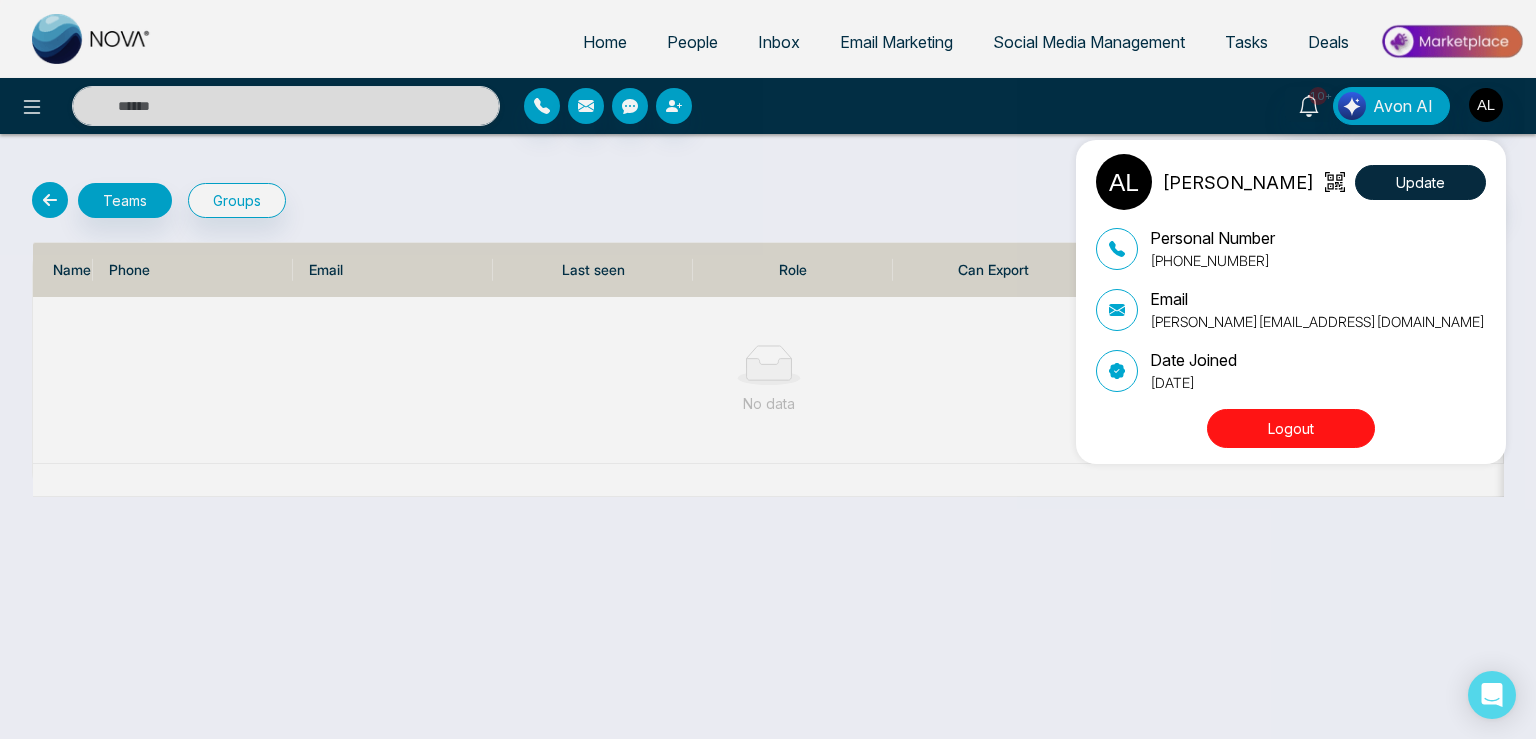 click on "ADMIN [PERSON_NAME] Update Personal Number [PHONE_NUMBER] Email [PERSON_NAME][EMAIL_ADDRESS][DOMAIN_NAME] Date Joined [DATE] Logout" at bounding box center [768, 369] 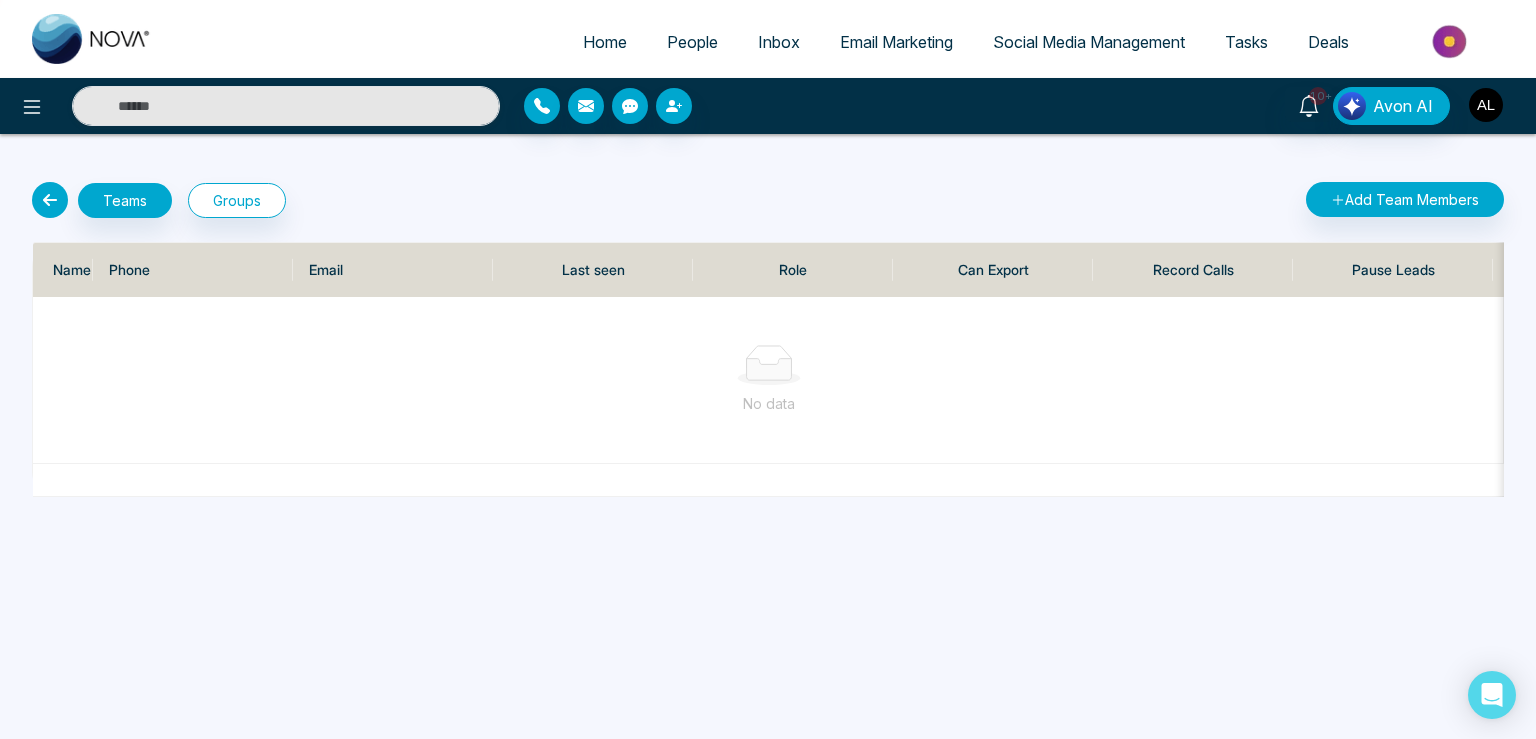 click at bounding box center (1486, 105) 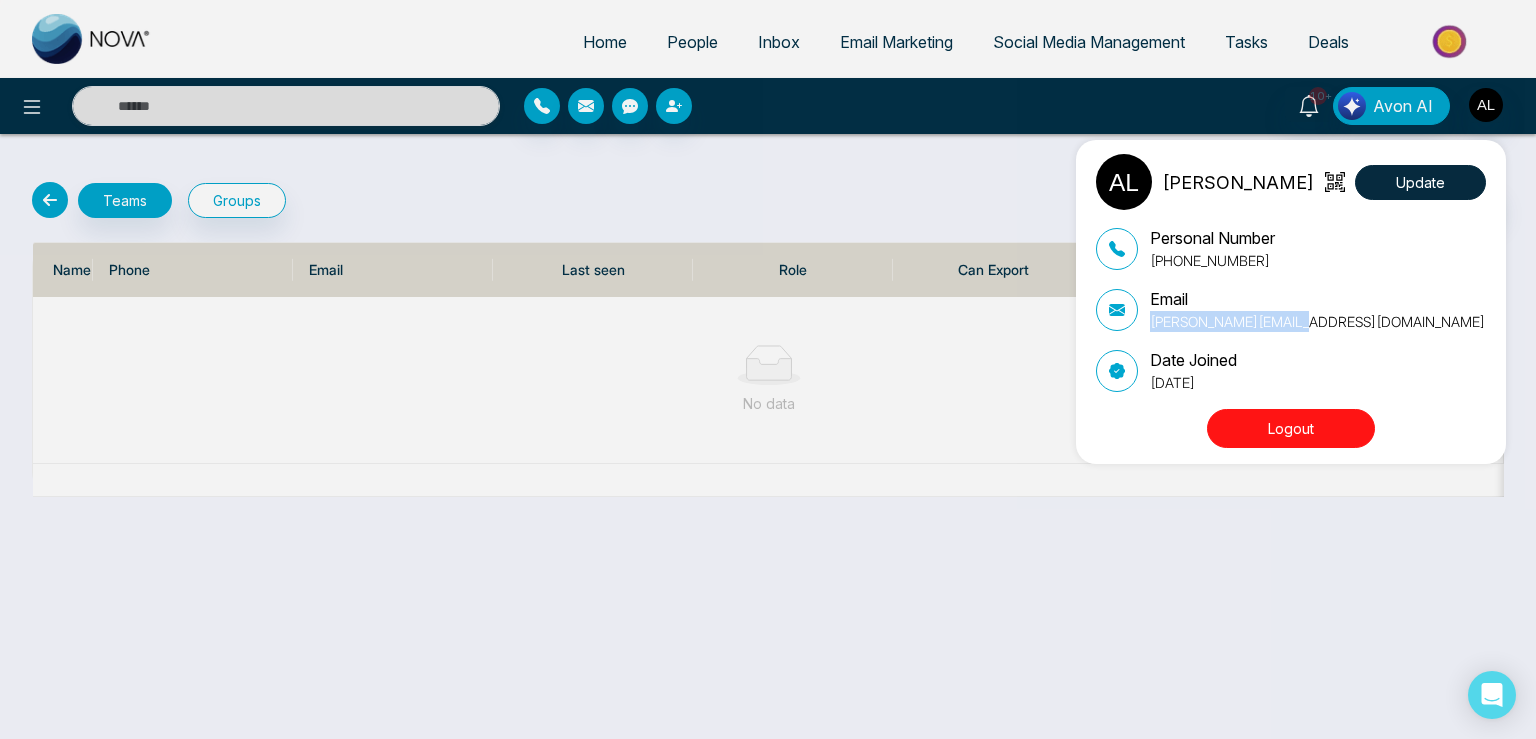 drag, startPoint x: 1146, startPoint y: 323, endPoint x: 1307, endPoint y: 320, distance: 161.02795 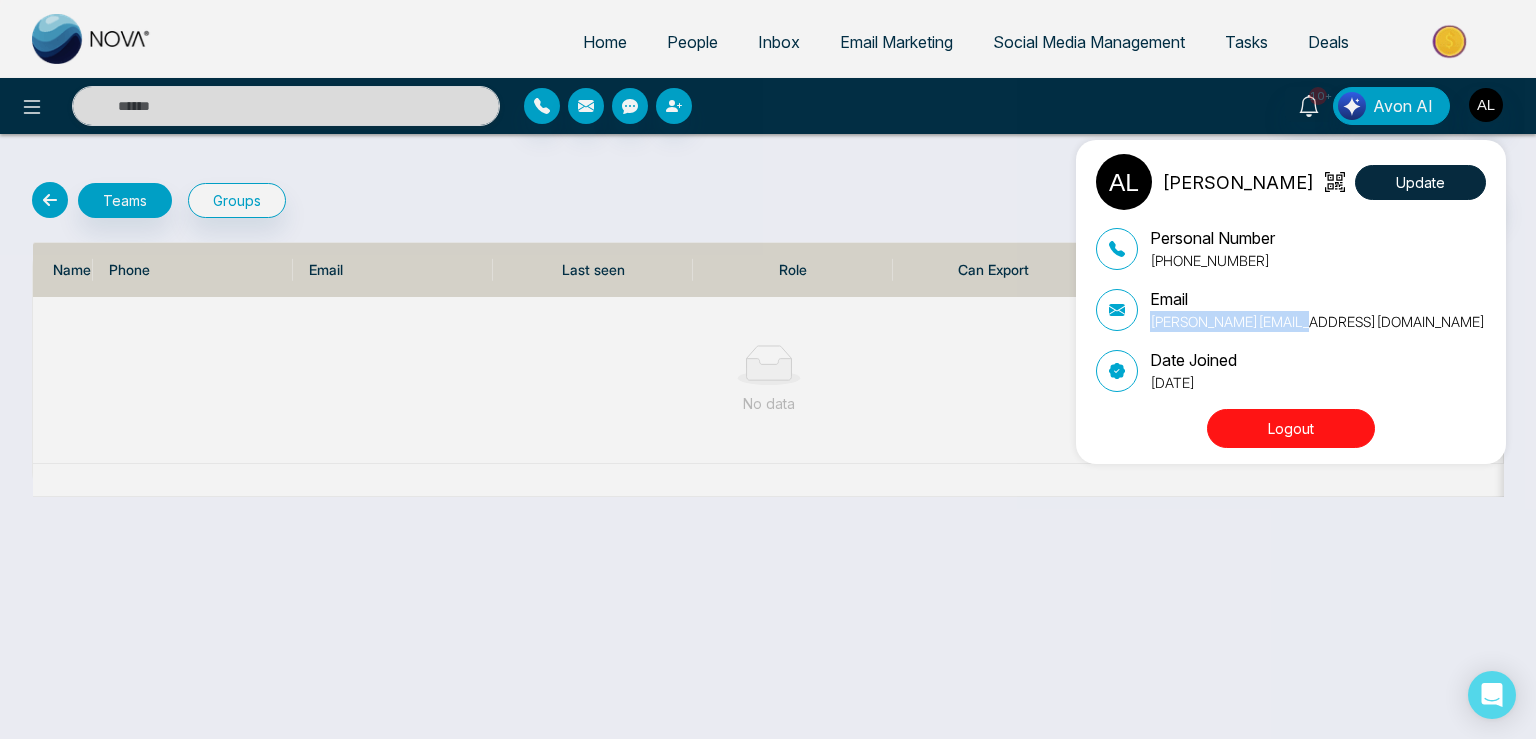 click on "Email [PERSON_NAME][EMAIL_ADDRESS][DOMAIN_NAME]" at bounding box center (1291, 309) 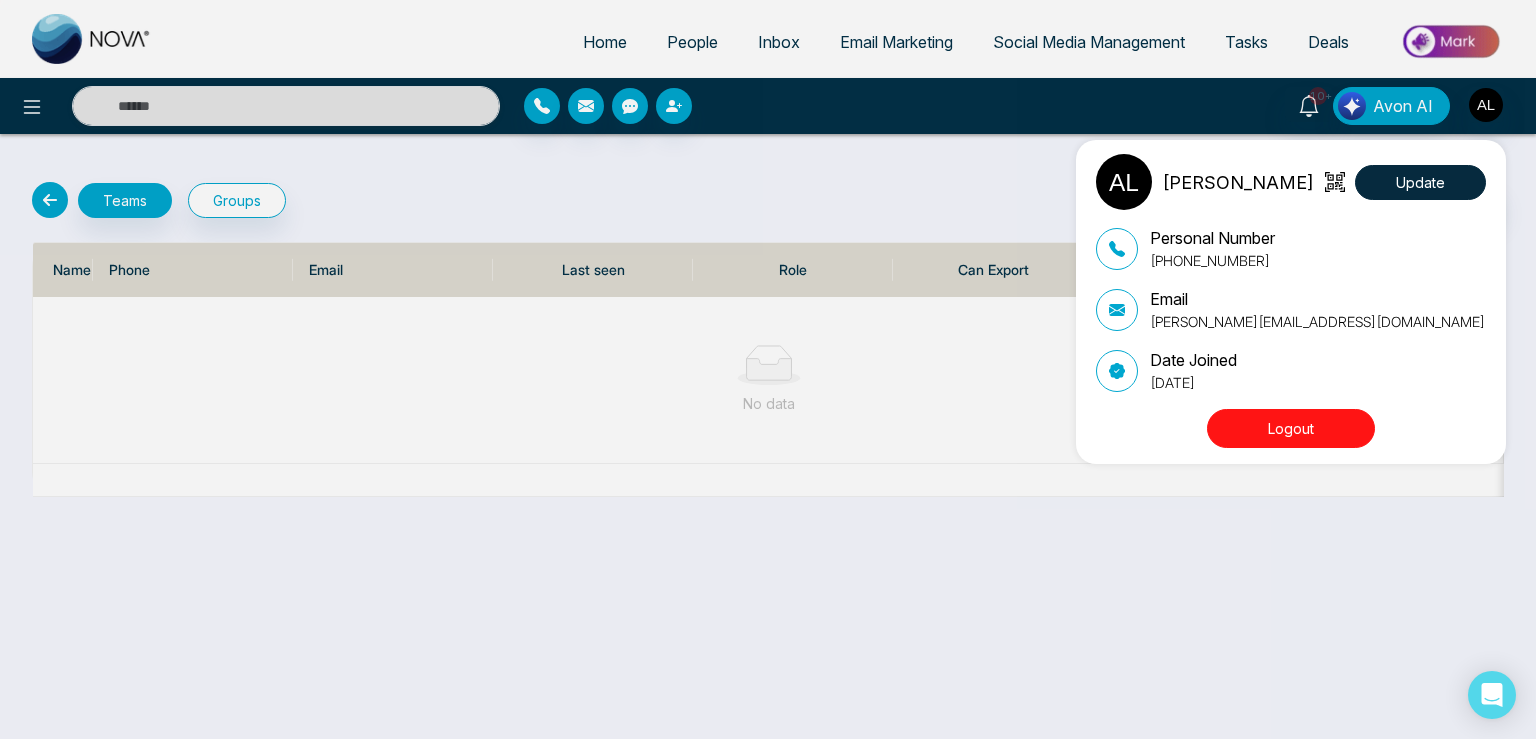 click on "ADMIN [PERSON_NAME] Update Personal Number [PHONE_NUMBER] Email [PERSON_NAME][EMAIL_ADDRESS][DOMAIN_NAME] Date Joined [DATE] Logout" at bounding box center [768, 369] 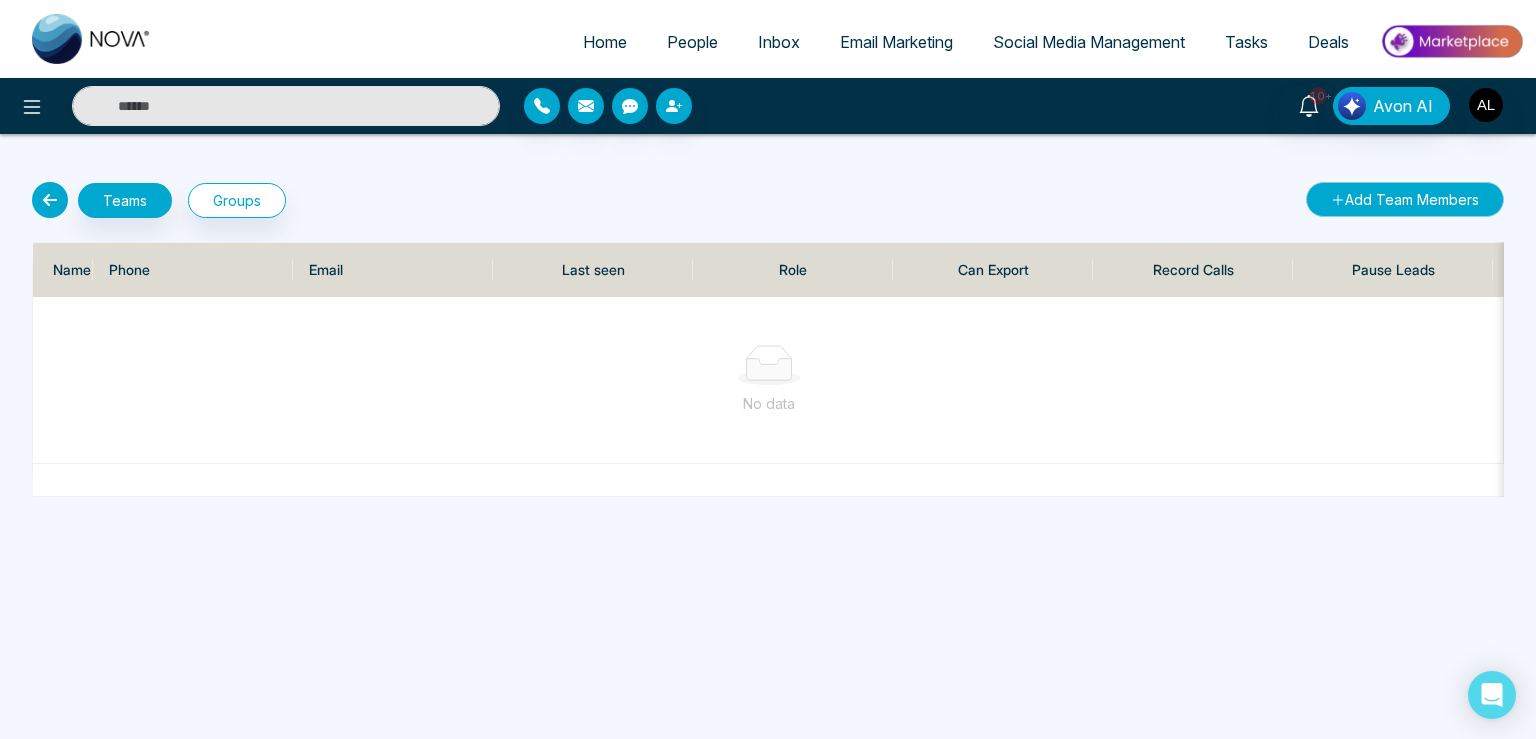 click on "Add Team Members" at bounding box center [1405, 199] 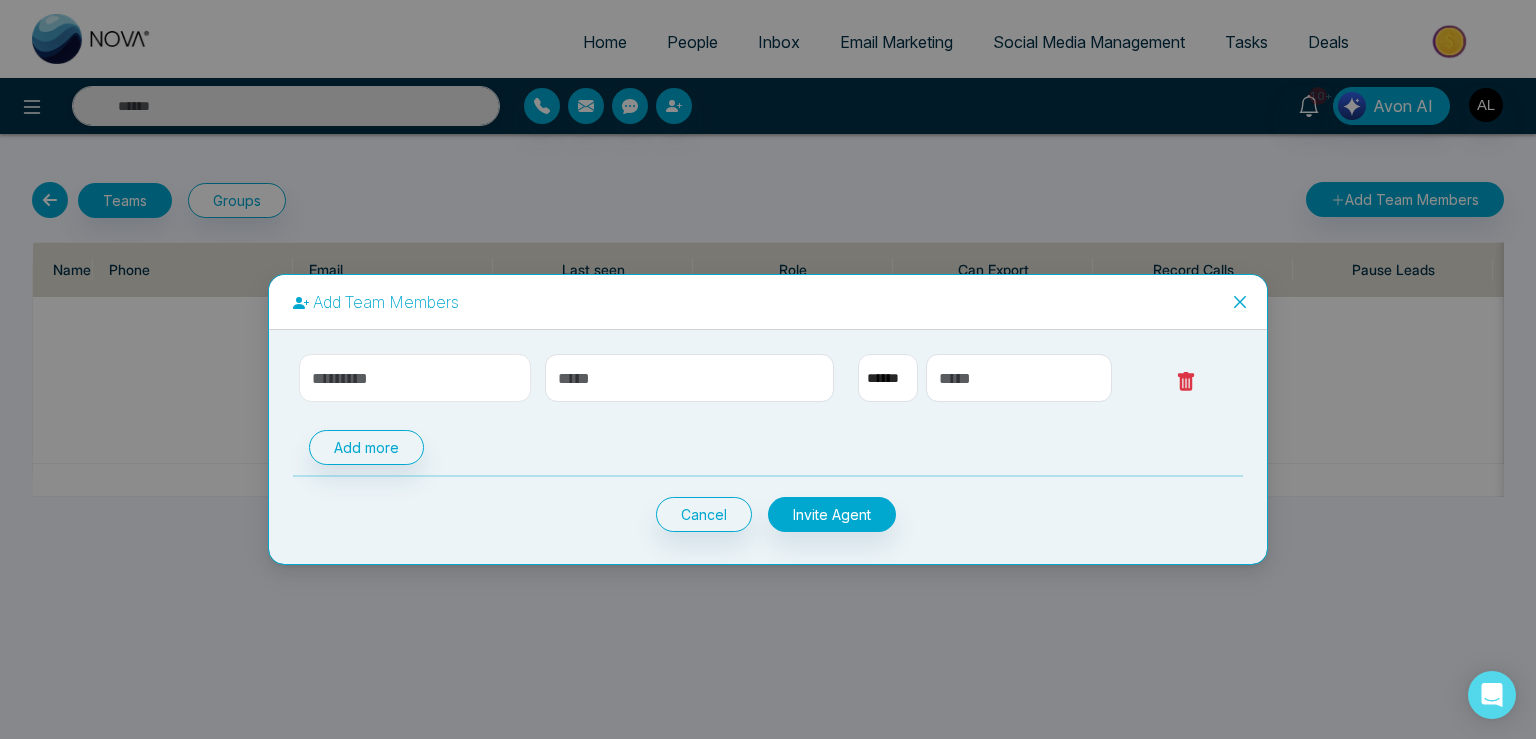 select on "**" 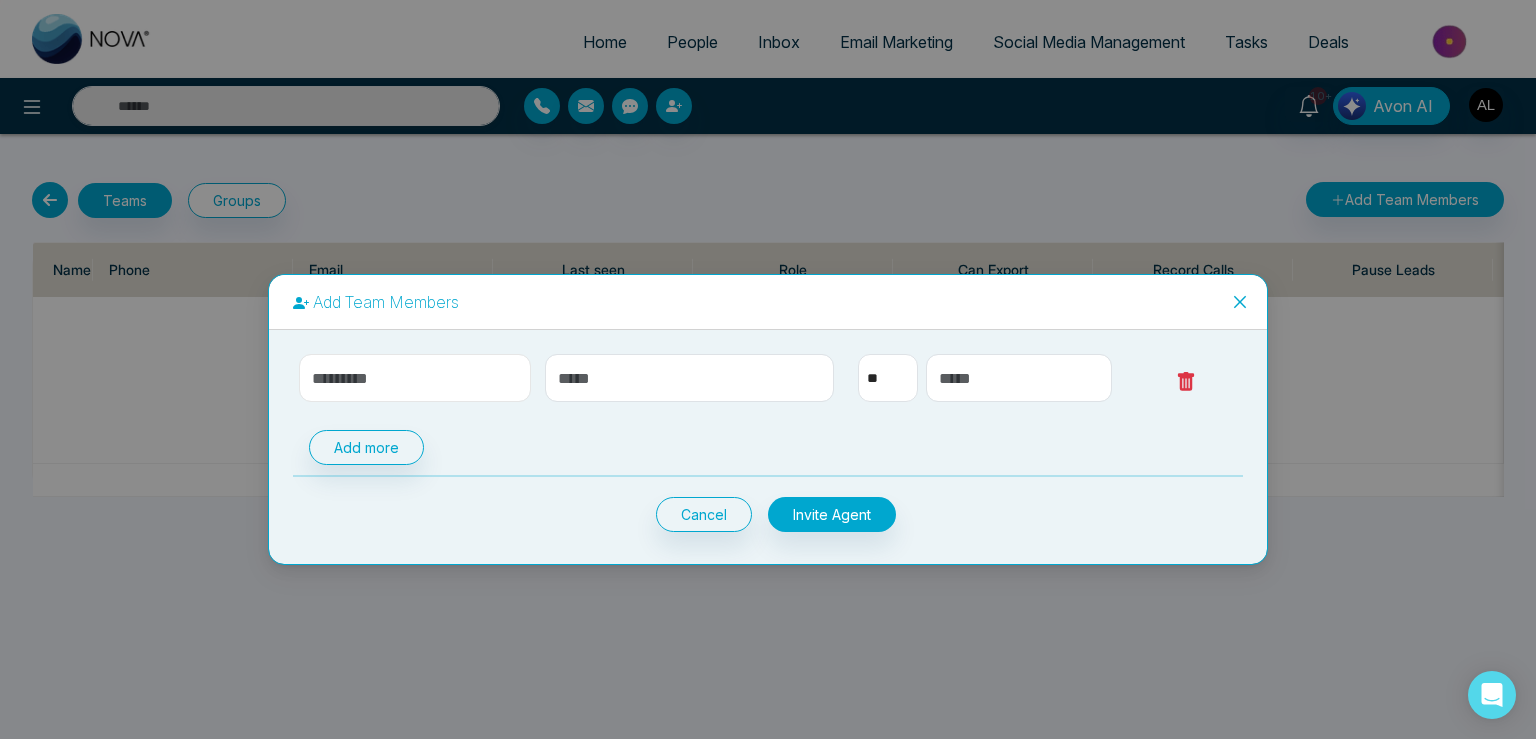 click at bounding box center [415, 378] 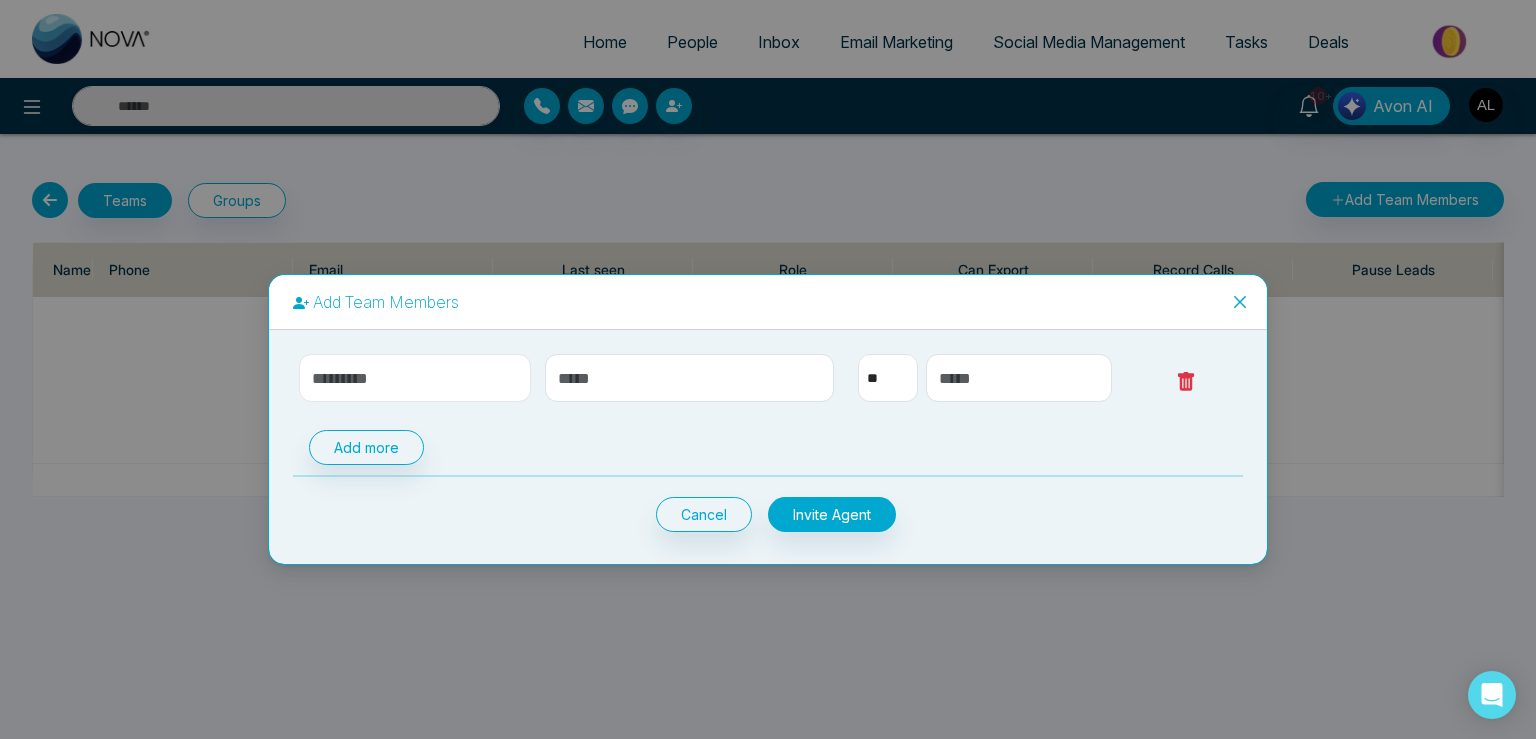 click at bounding box center [415, 378] 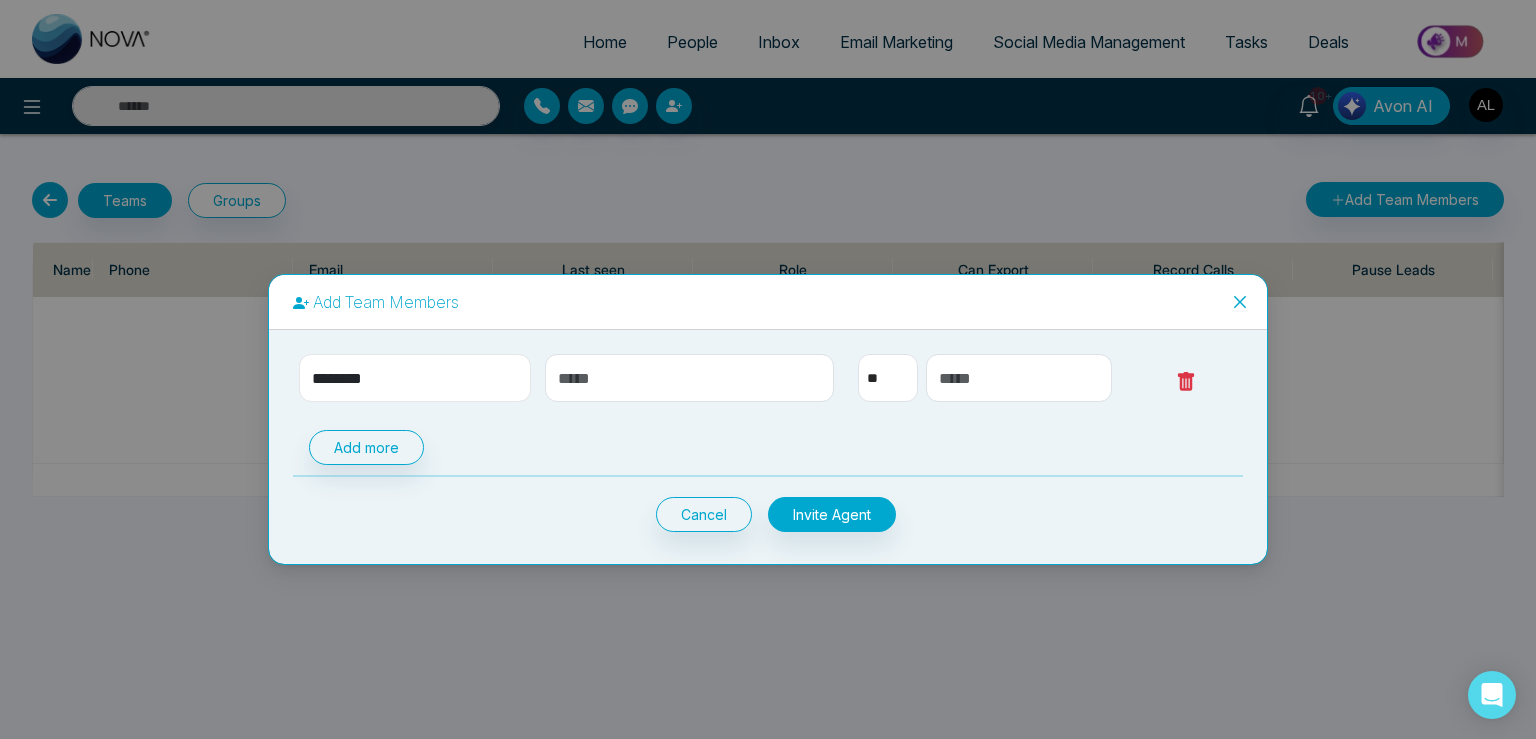 type on "********" 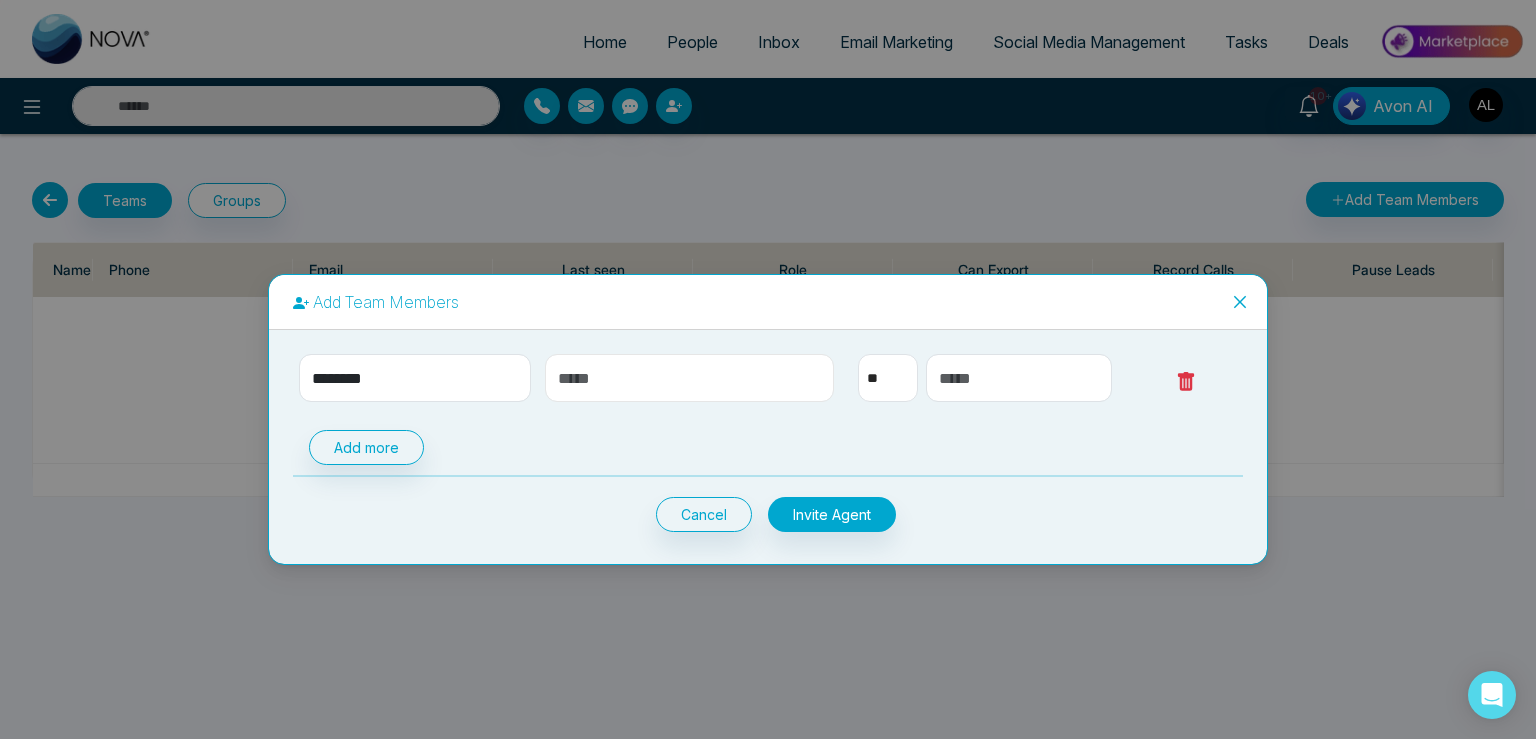 click at bounding box center (690, 378) 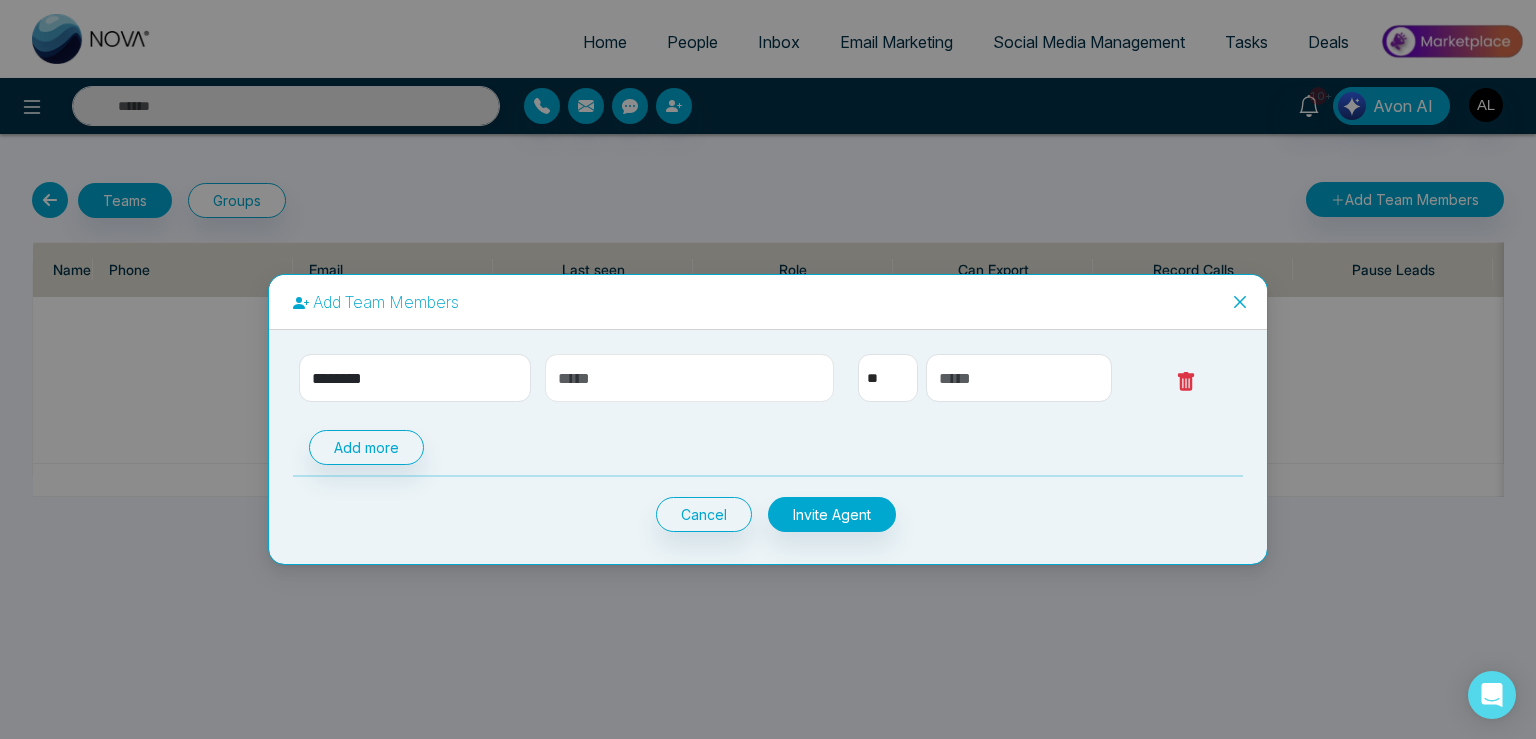 click at bounding box center [690, 378] 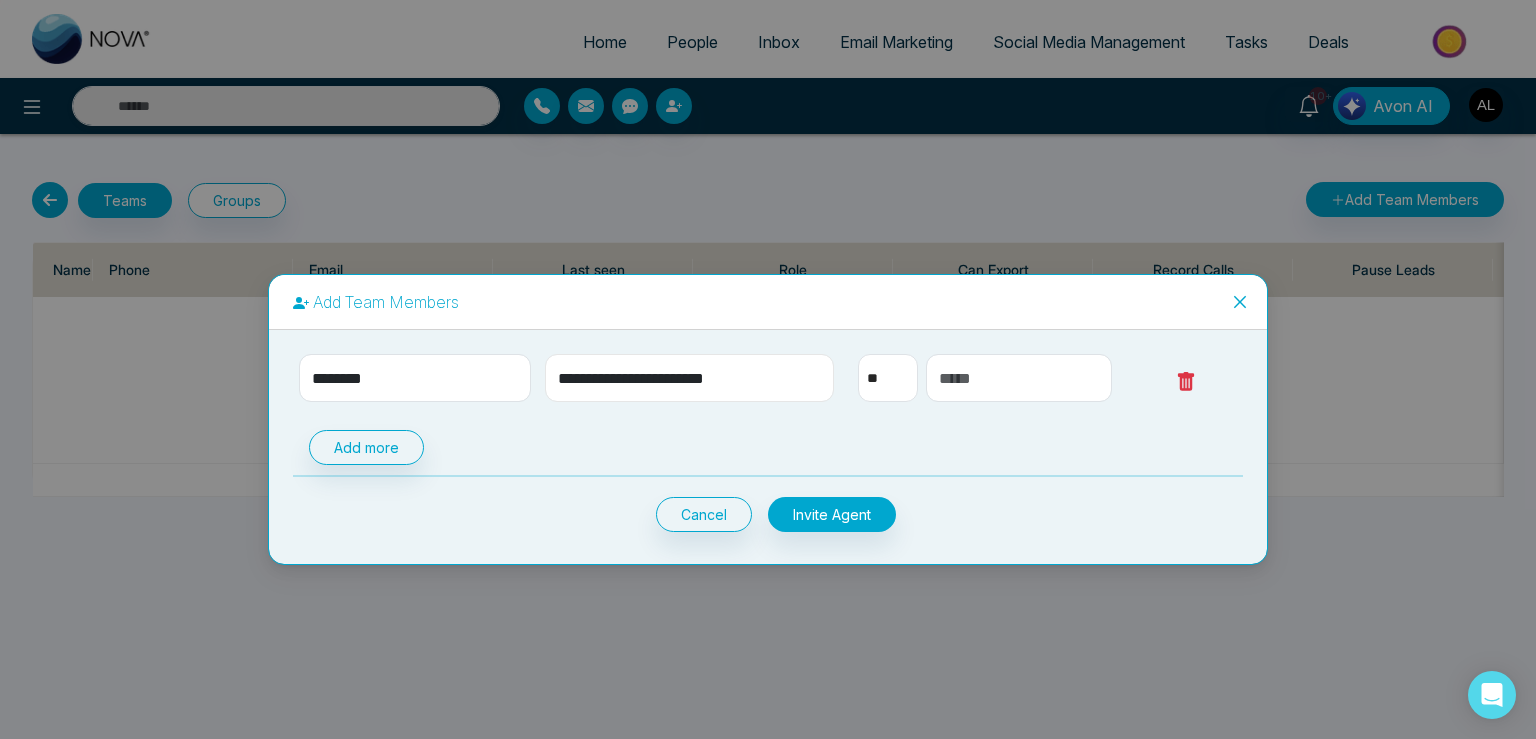 type on "**********" 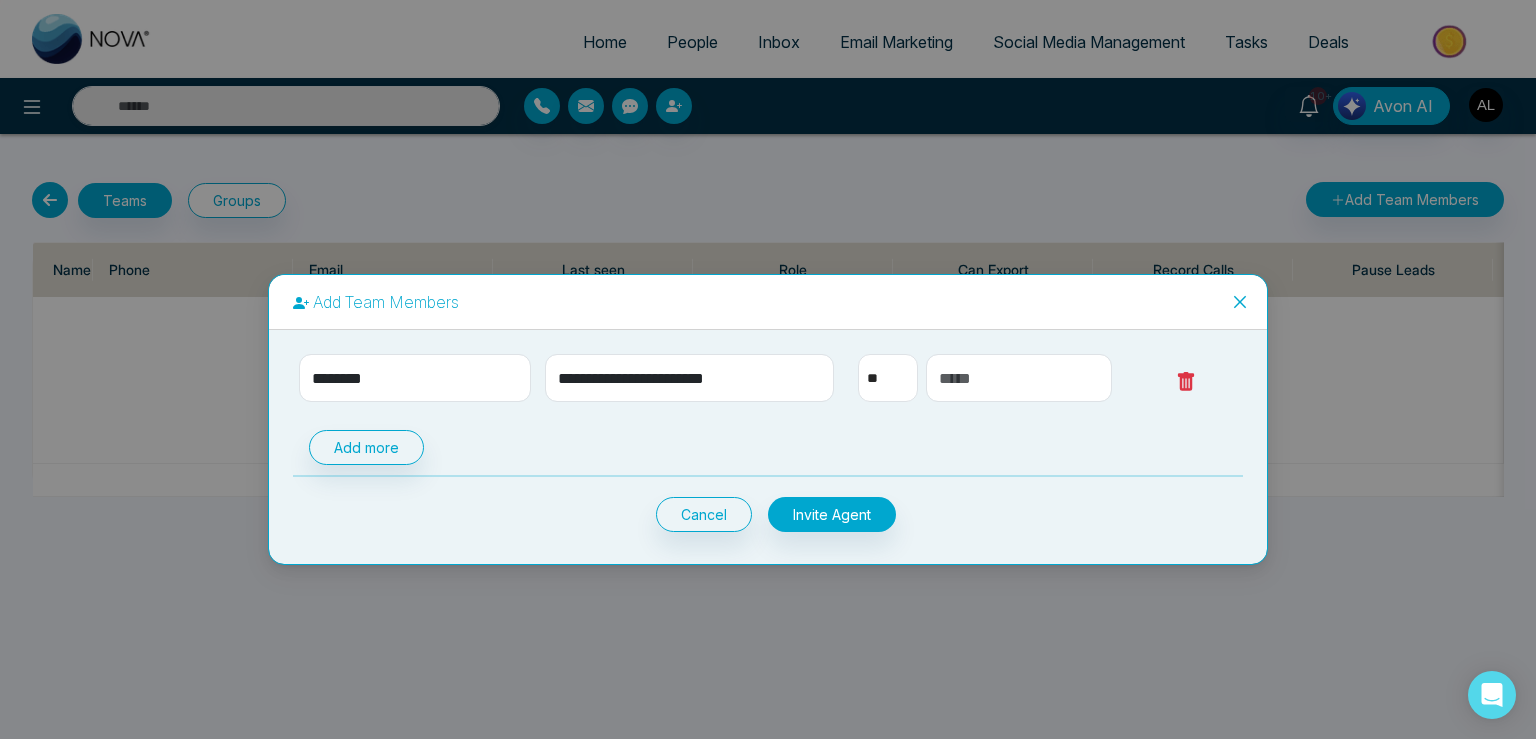 click on "** **** *** *** *** **** ***" at bounding box center (888, 378) 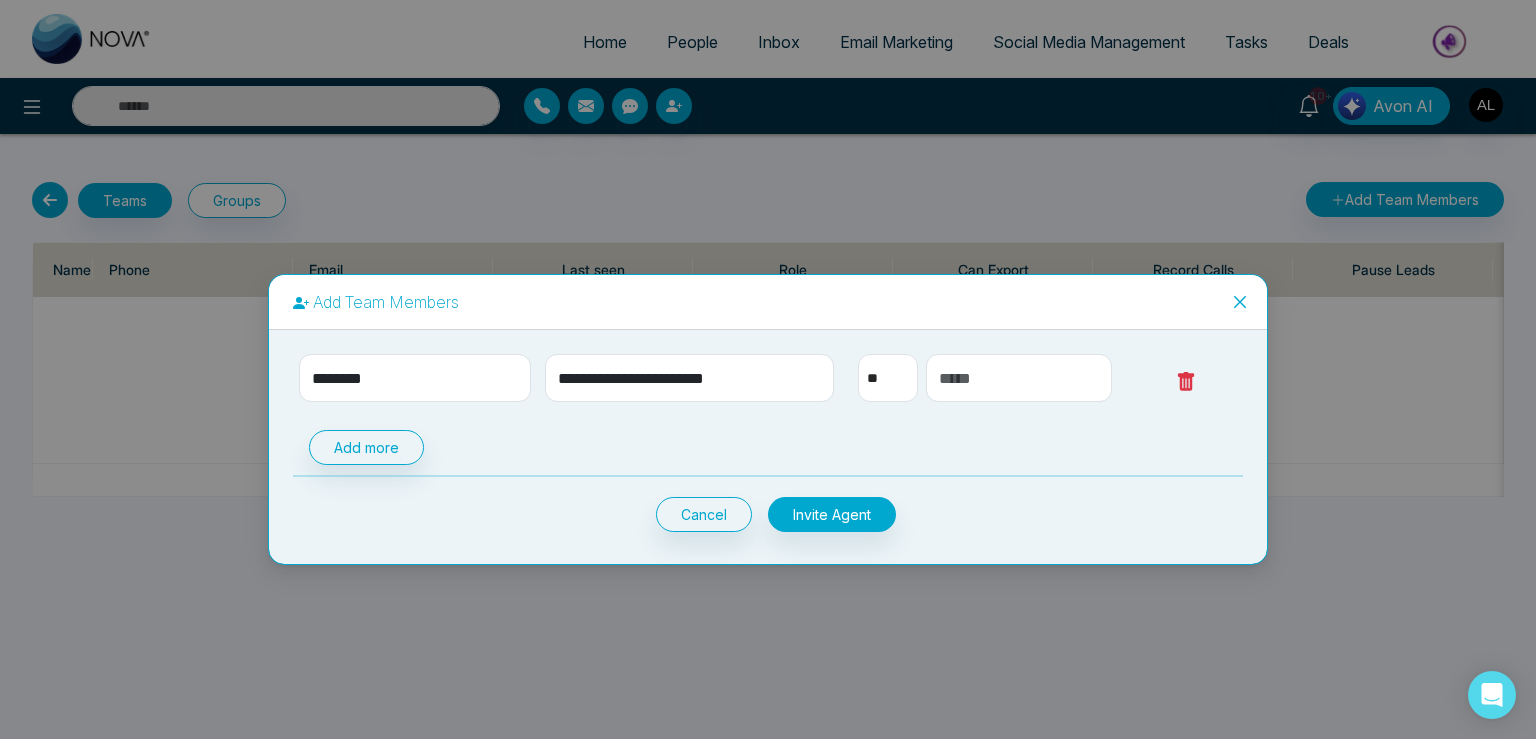 select on "***" 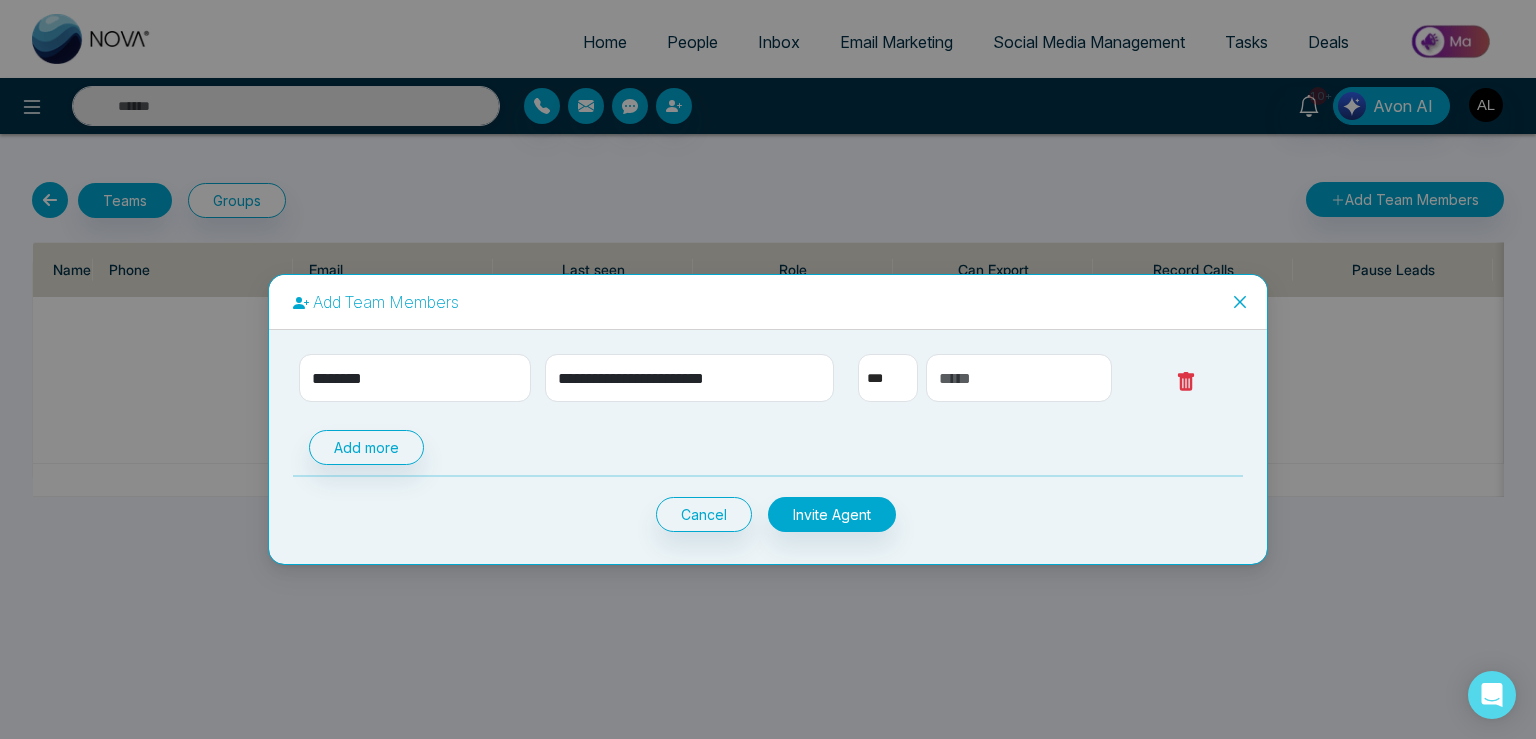 click on "***" at bounding box center (0, 0) 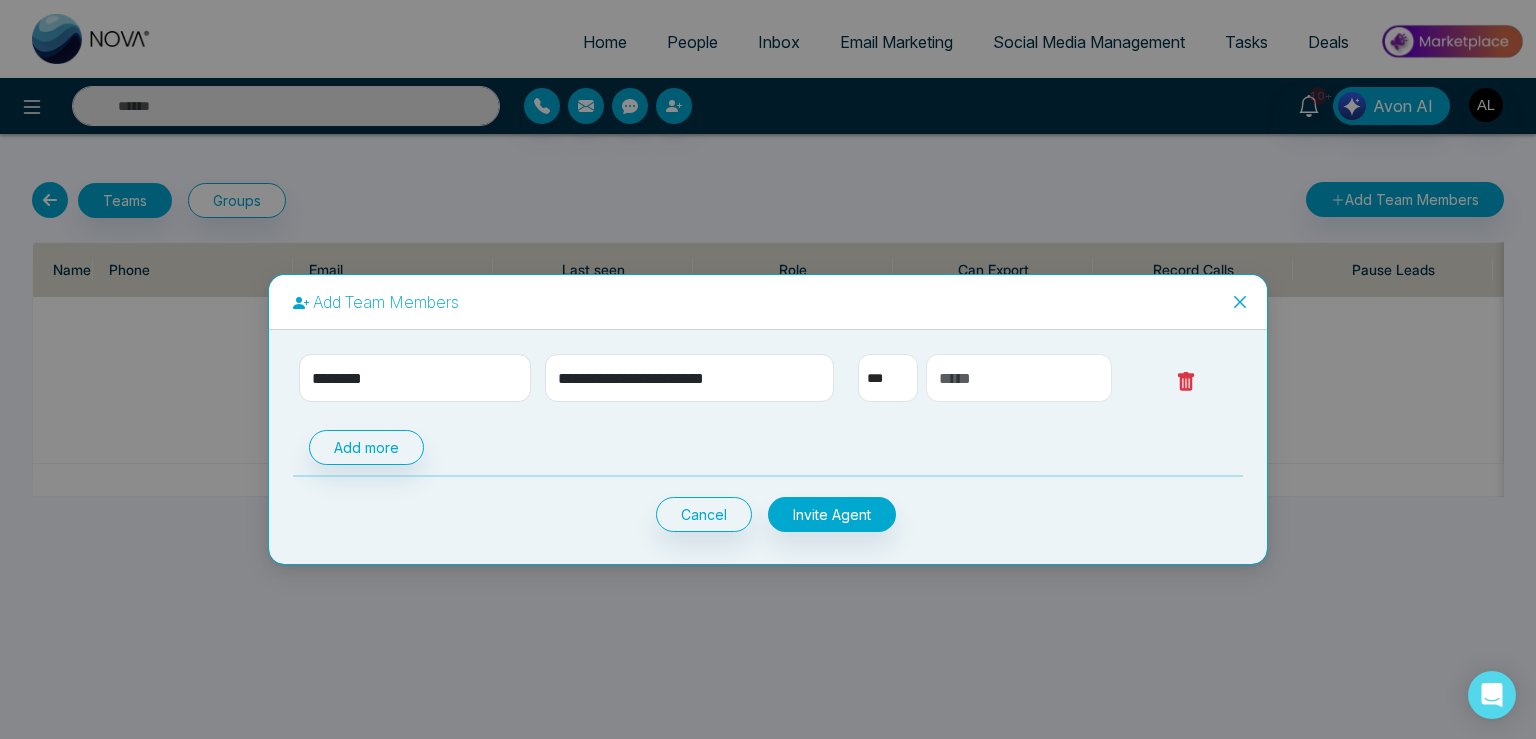 click at bounding box center (1019, 378) 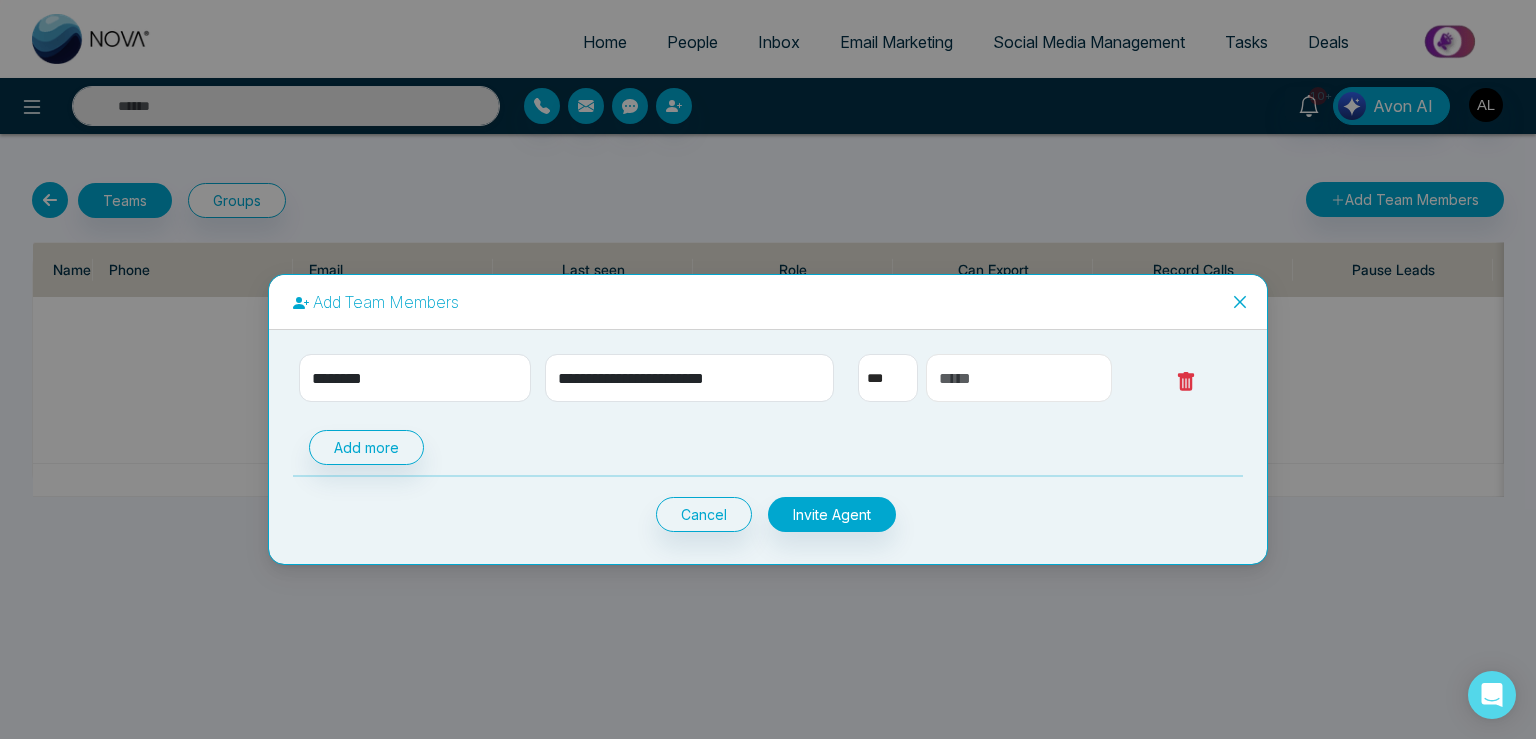 click at bounding box center [1019, 378] 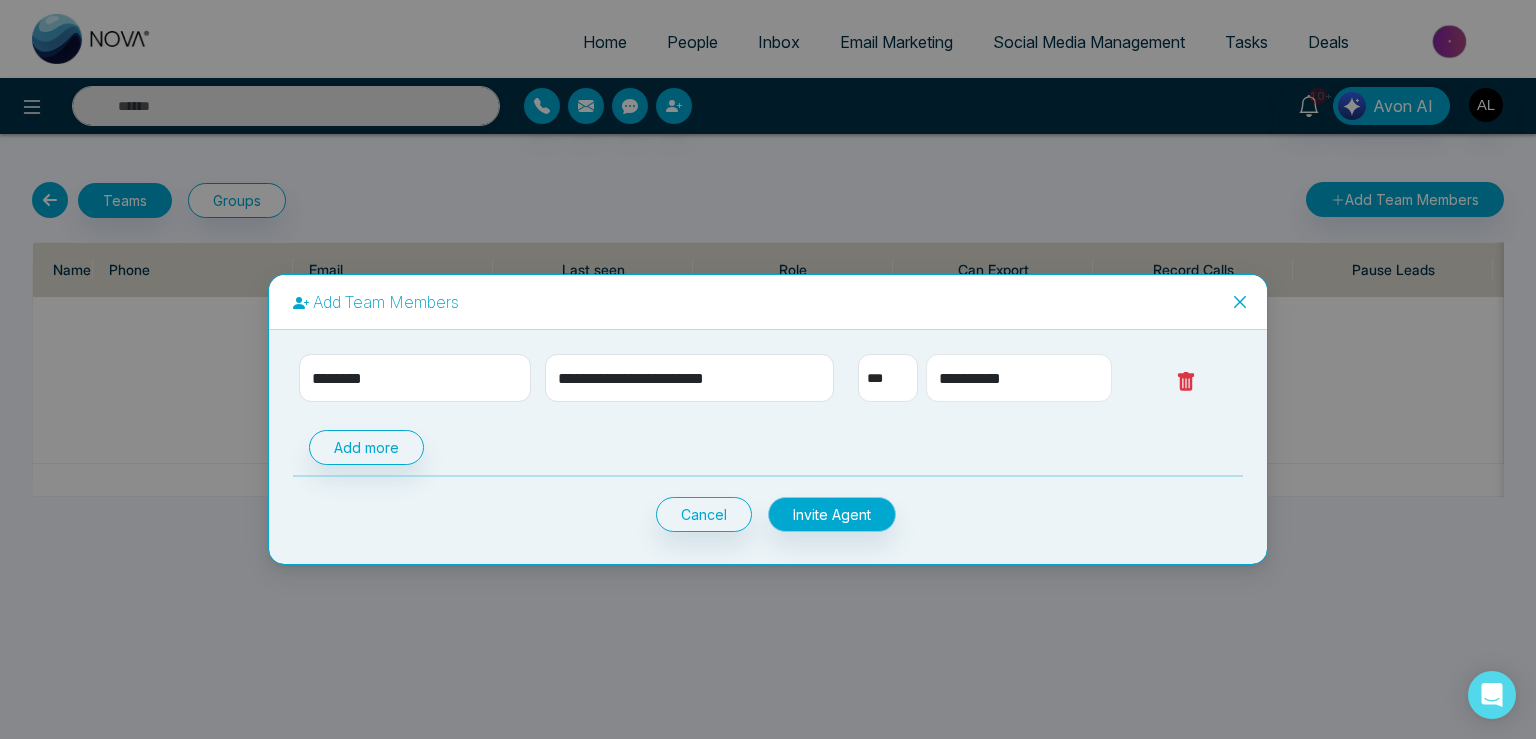 type on "**********" 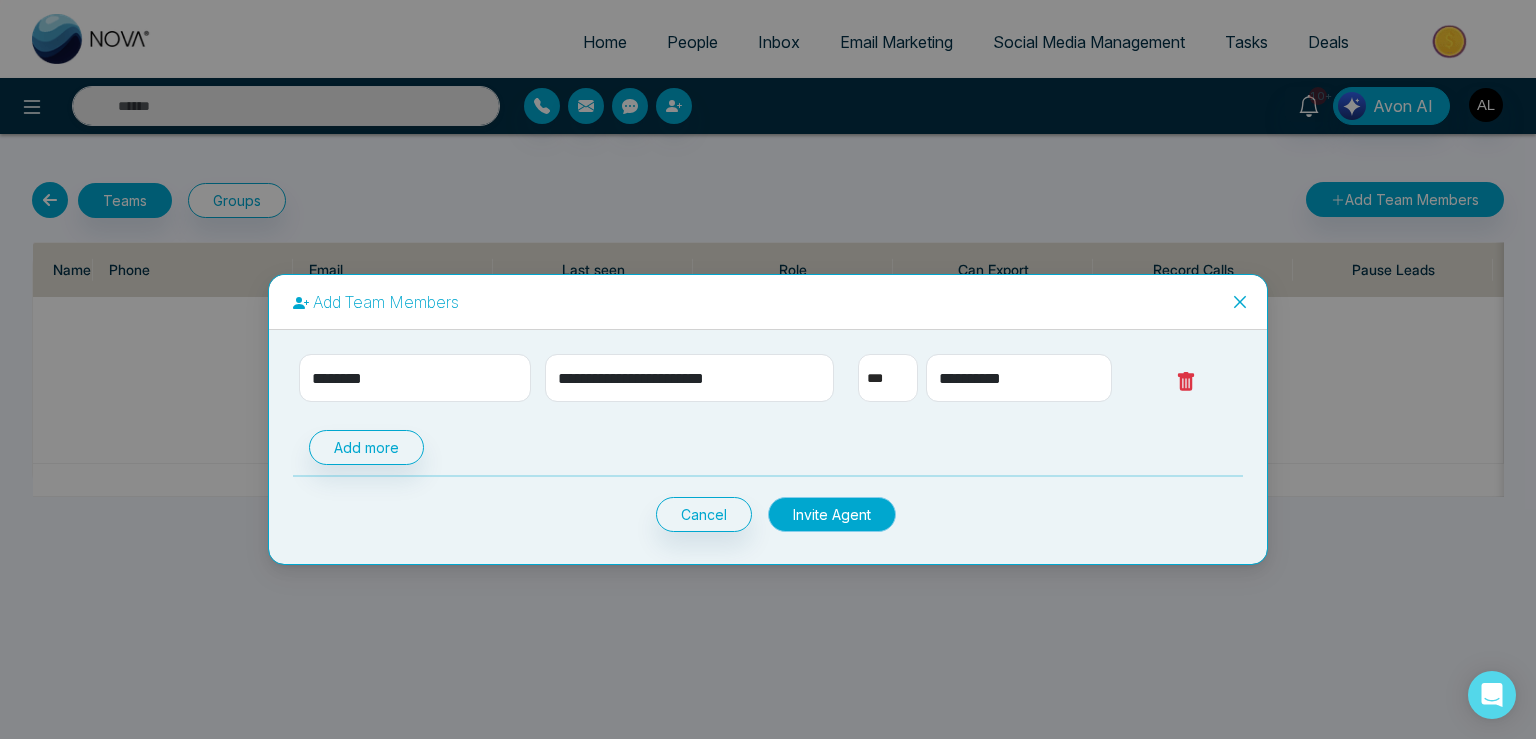 click on "Invite Agent" at bounding box center (832, 514) 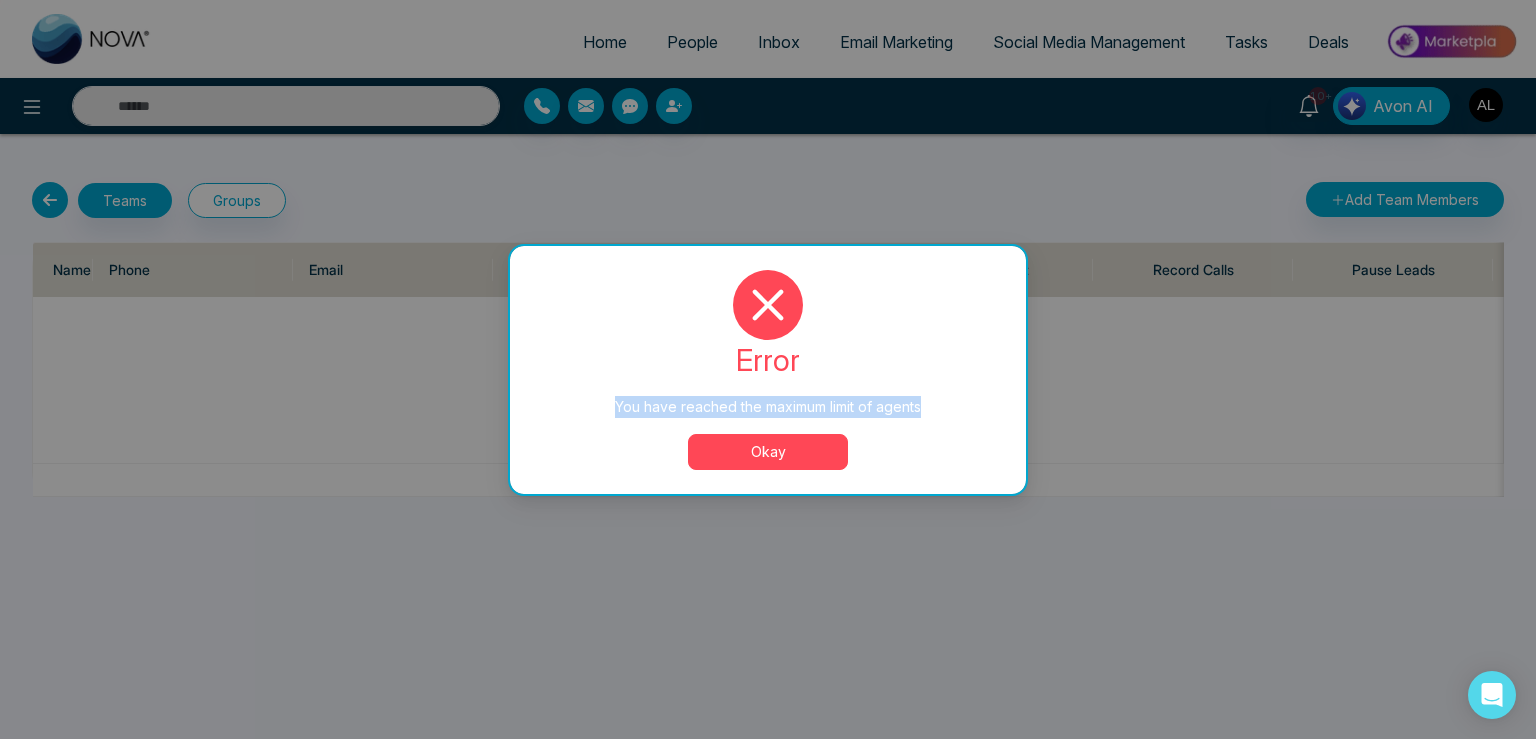 drag, startPoint x: 611, startPoint y: 409, endPoint x: 926, endPoint y: 410, distance: 315.0016 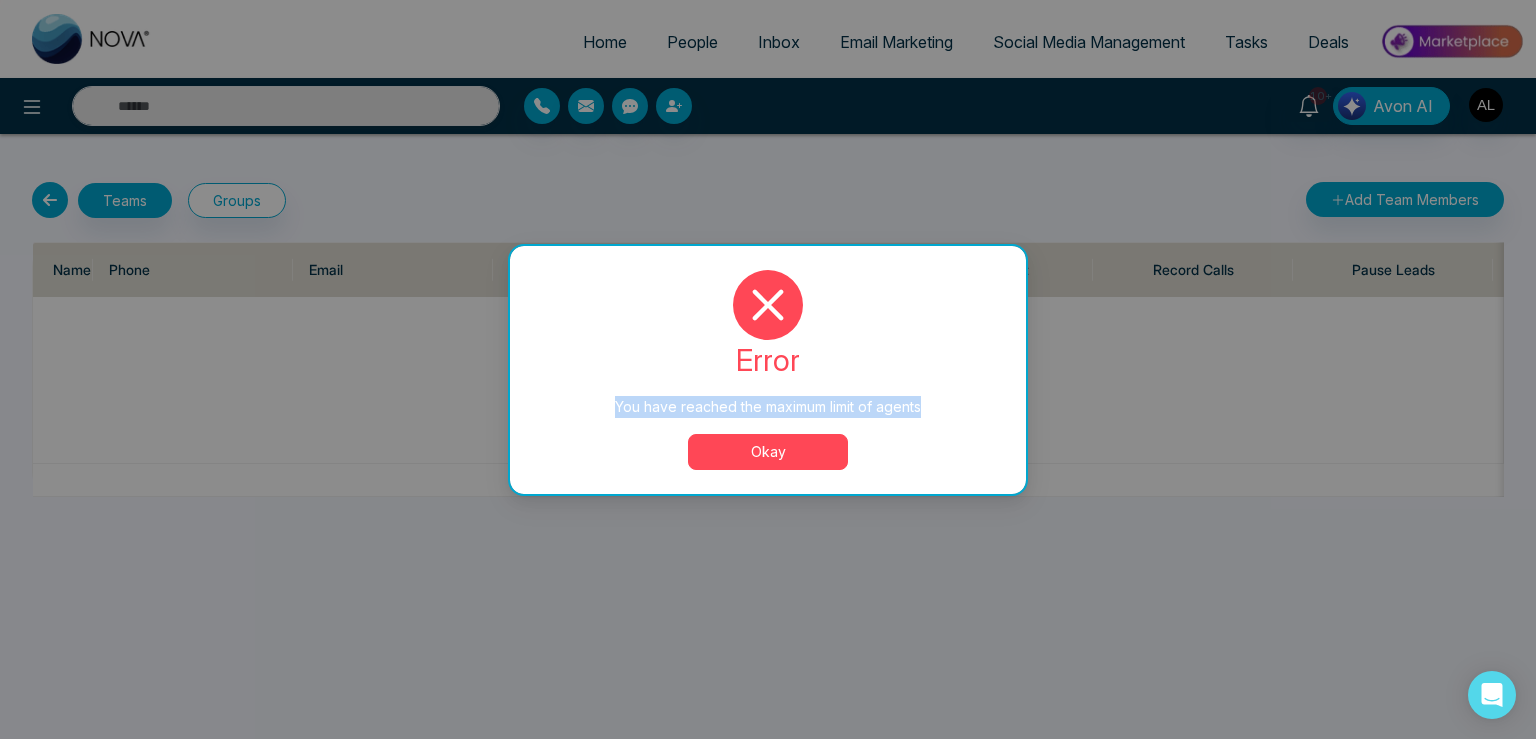 click on "You have reached the maximum limit of agents" at bounding box center (768, 407) 